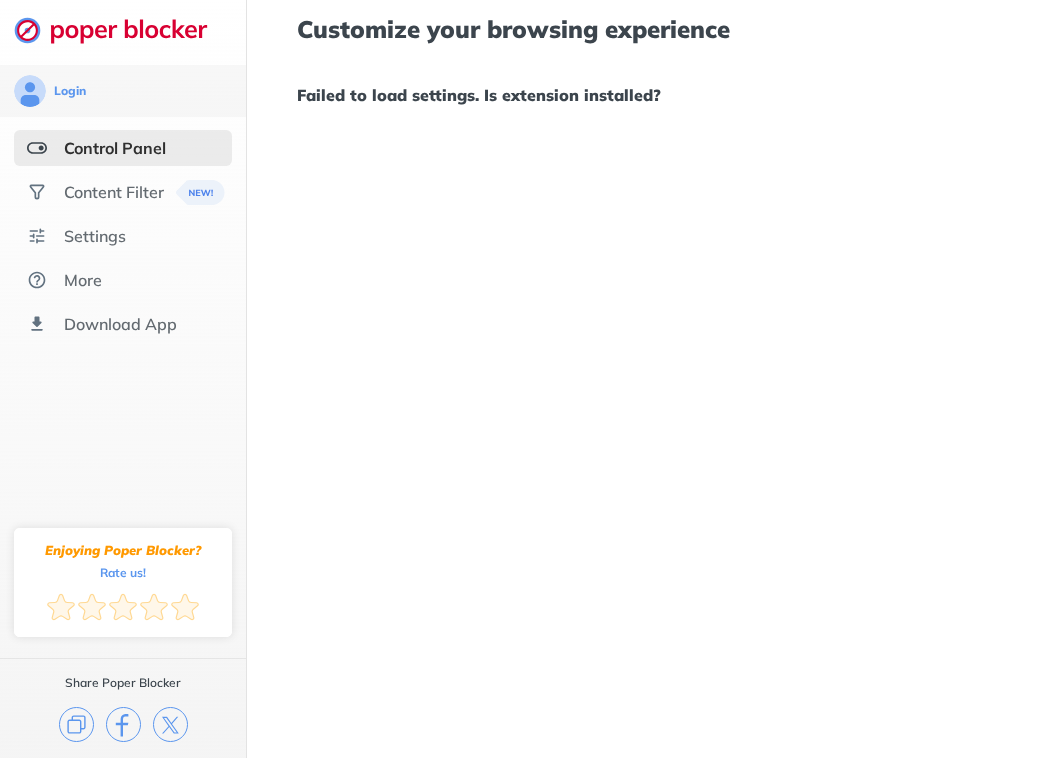 scroll, scrollTop: 0, scrollLeft: 0, axis: both 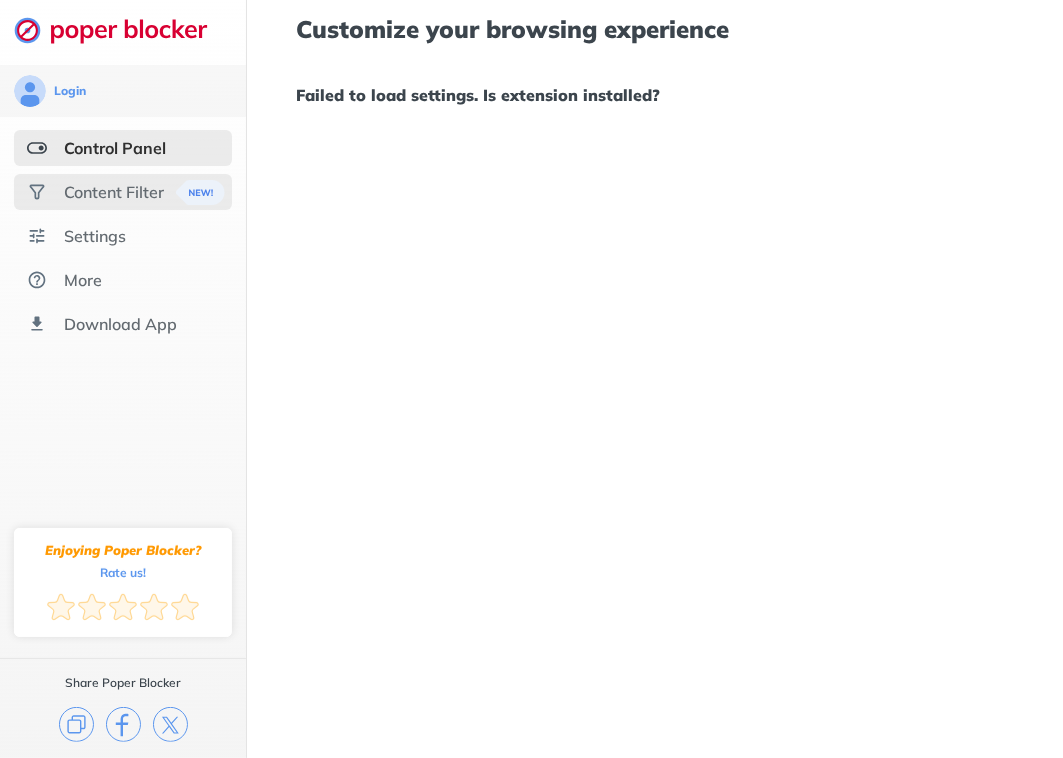 drag, startPoint x: 0, startPoint y: 0, endPoint x: 114, endPoint y: 197, distance: 227.60712 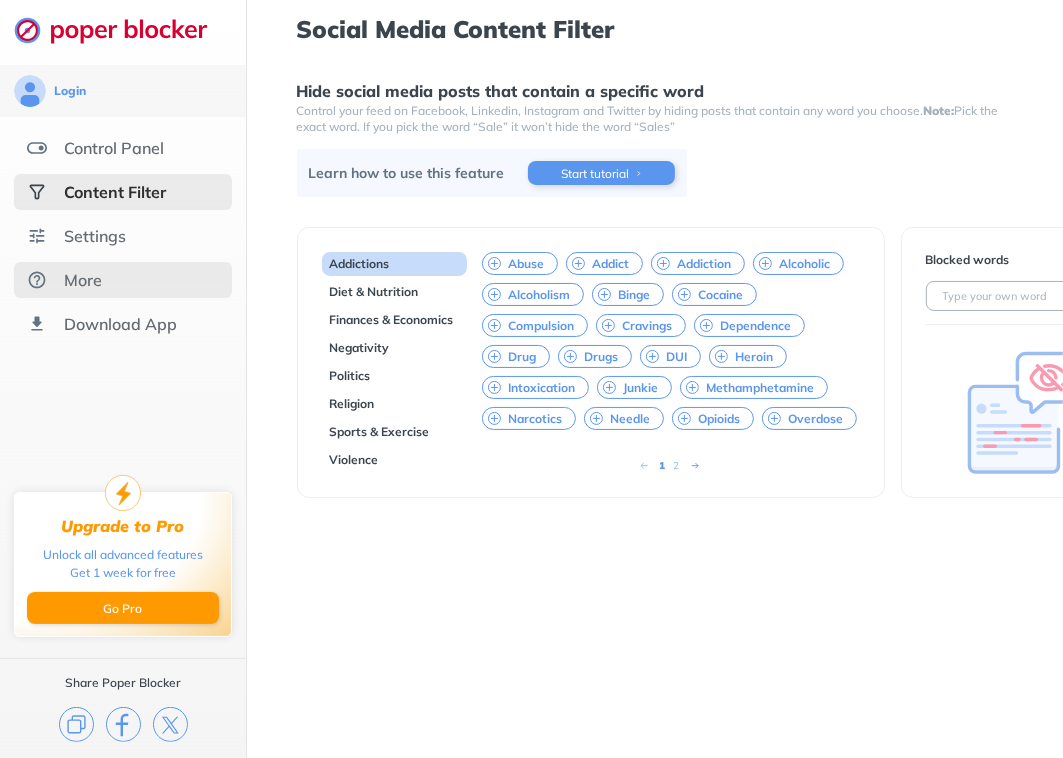 scroll, scrollTop: 15, scrollLeft: 0, axis: vertical 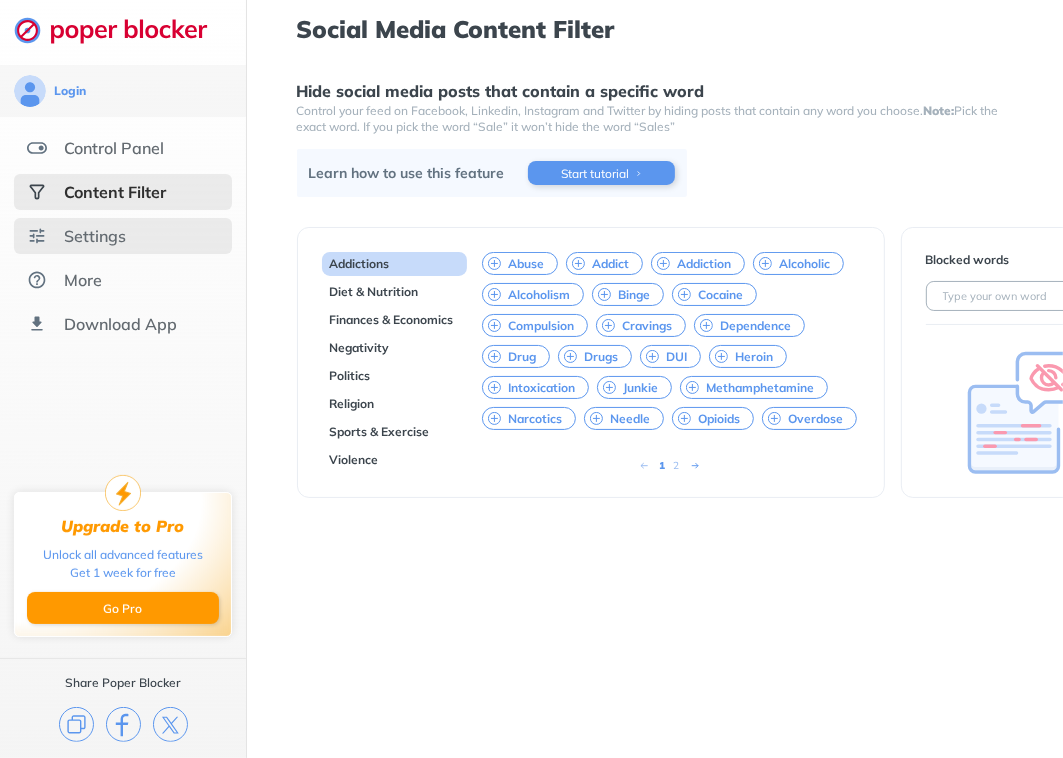 click on "Settings" at bounding box center (95, 236) 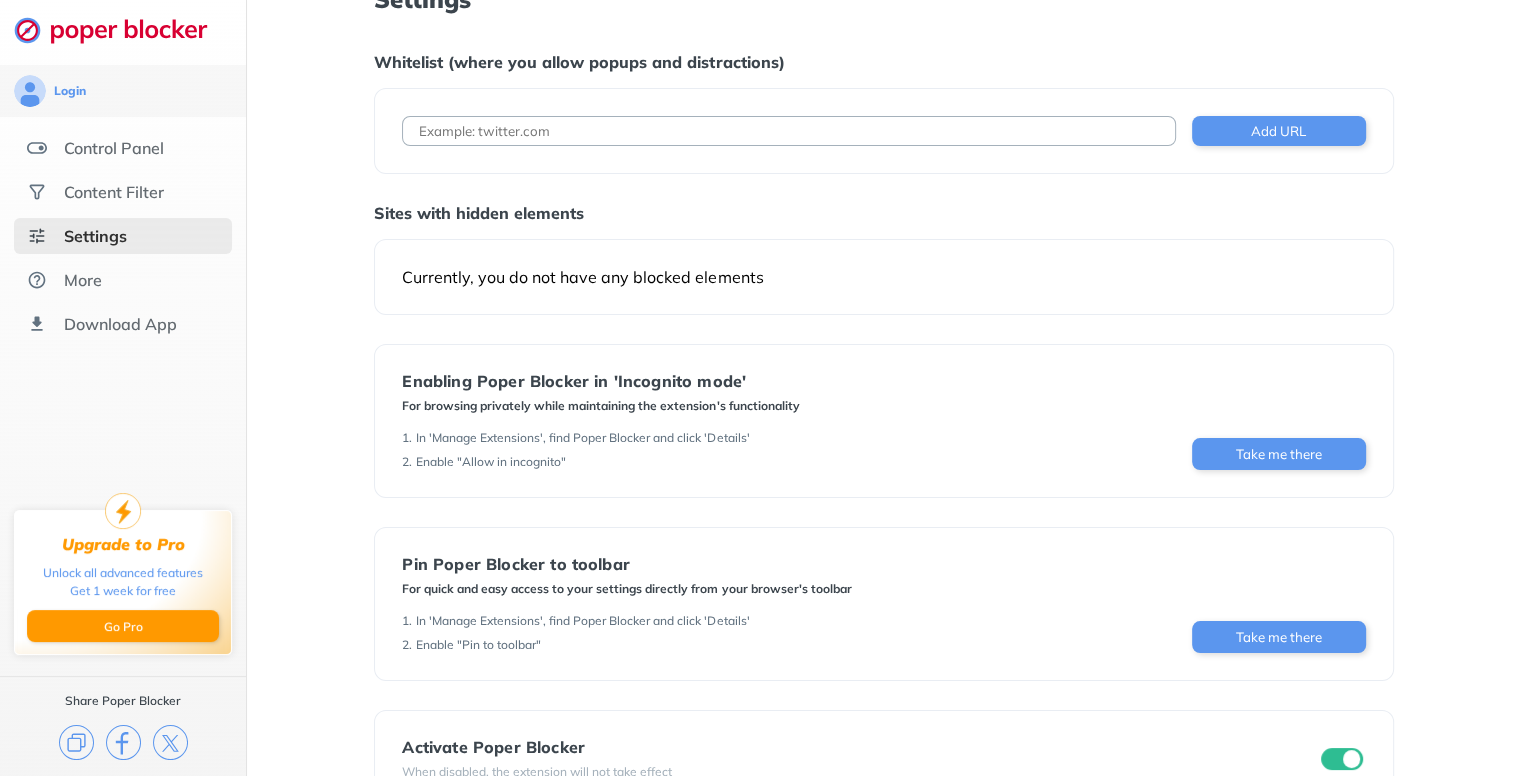 scroll, scrollTop: 0, scrollLeft: 0, axis: both 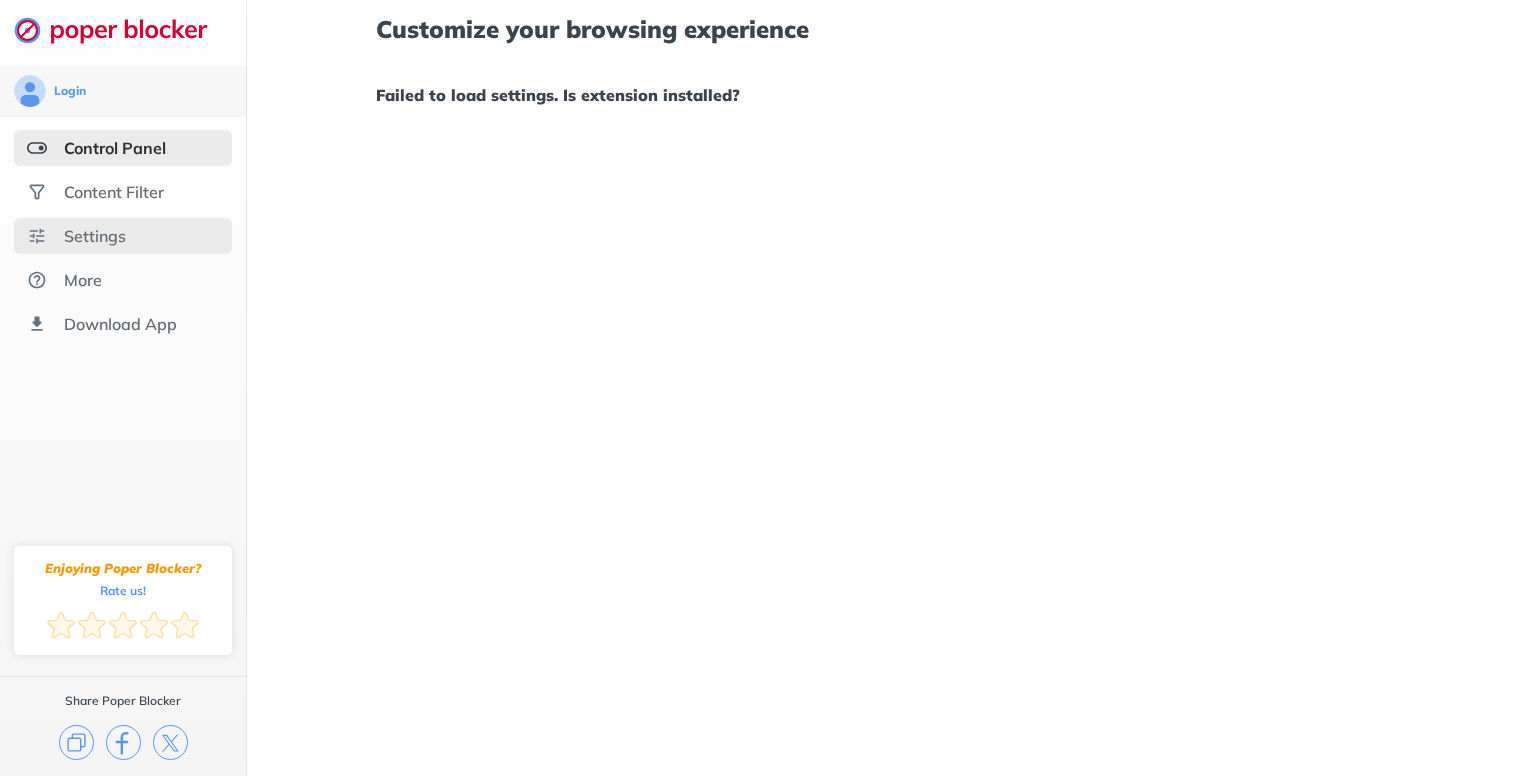 click on "Settings" at bounding box center [95, 236] 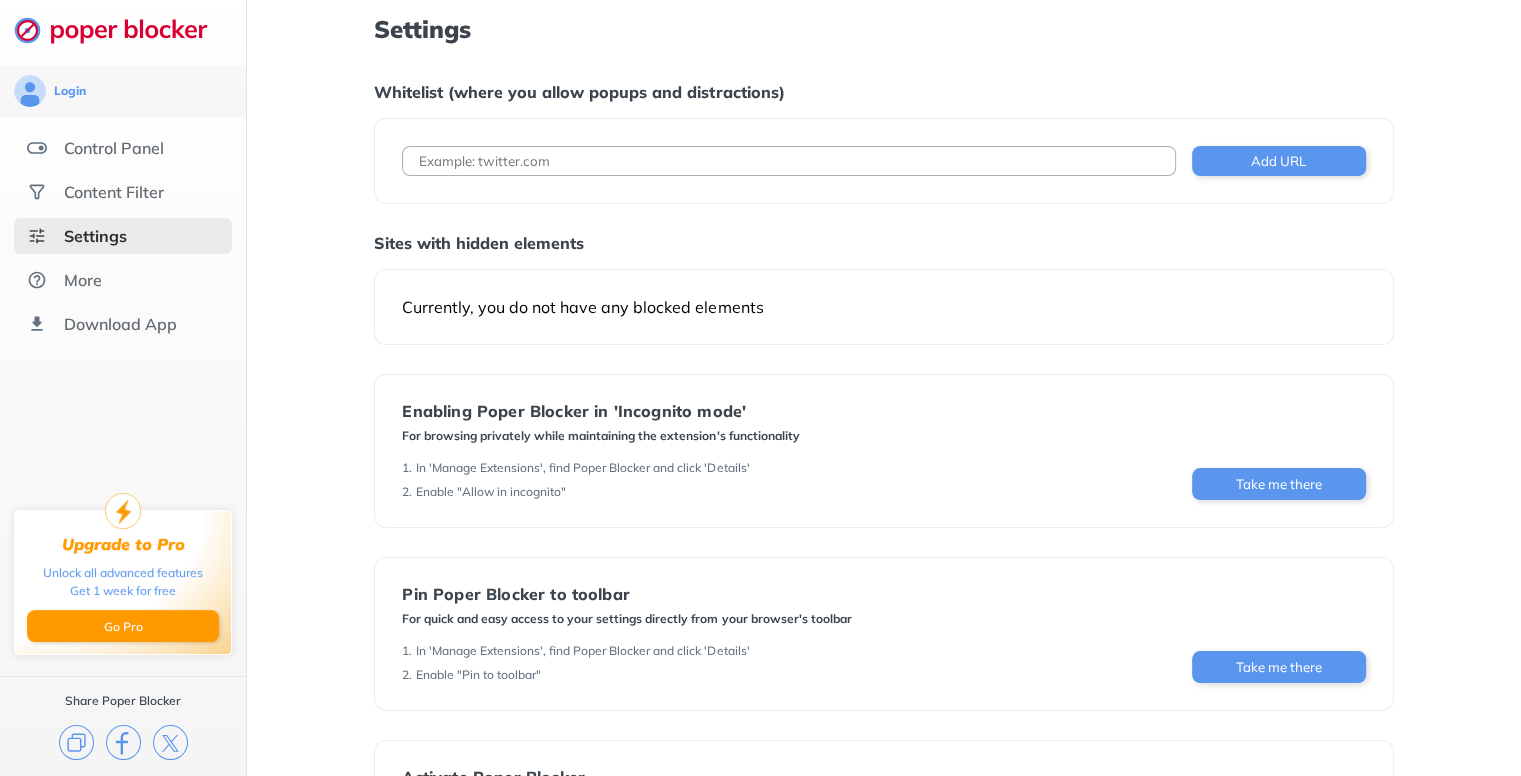 scroll, scrollTop: 0, scrollLeft: 0, axis: both 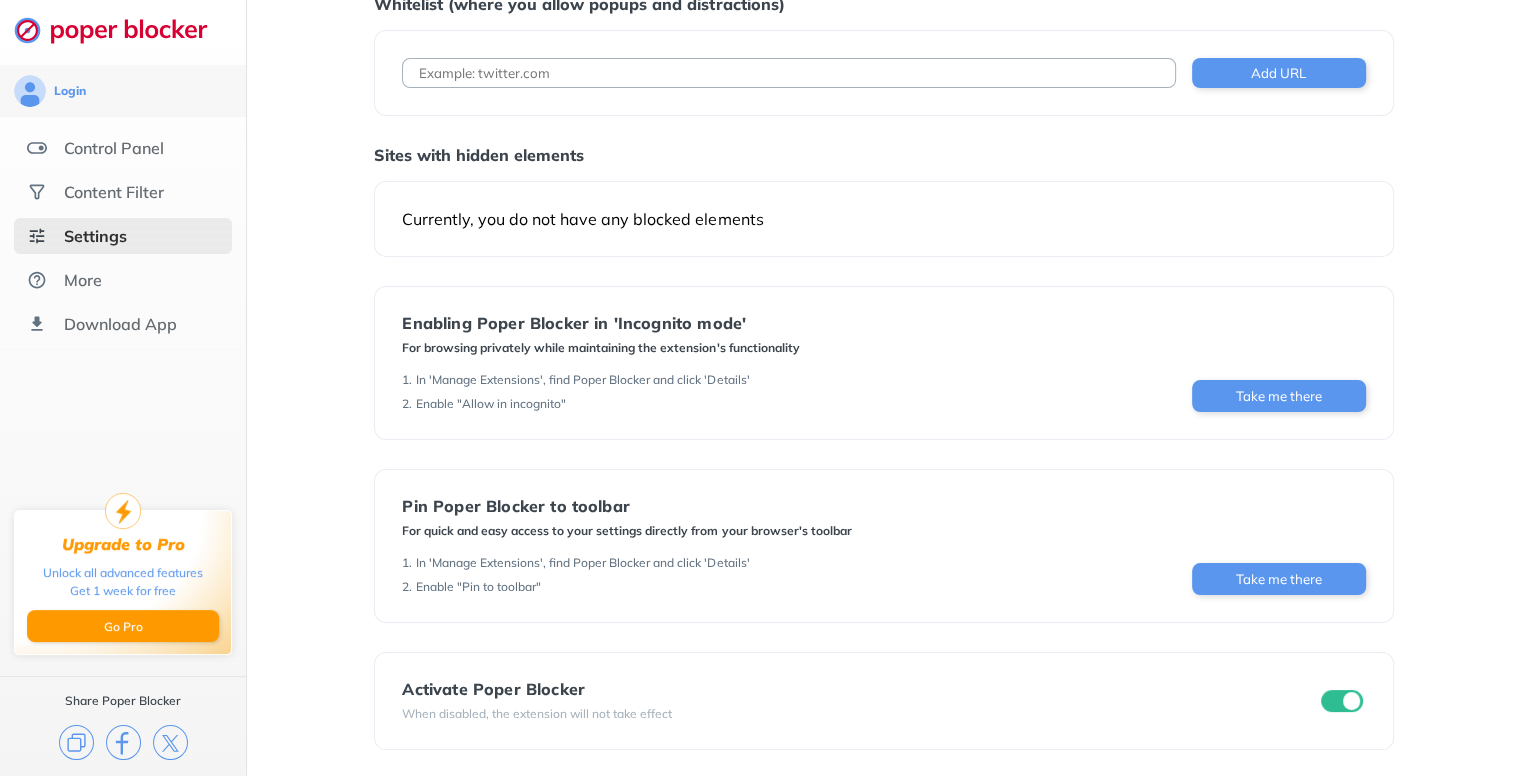 click on "Settings" at bounding box center [95, 236] 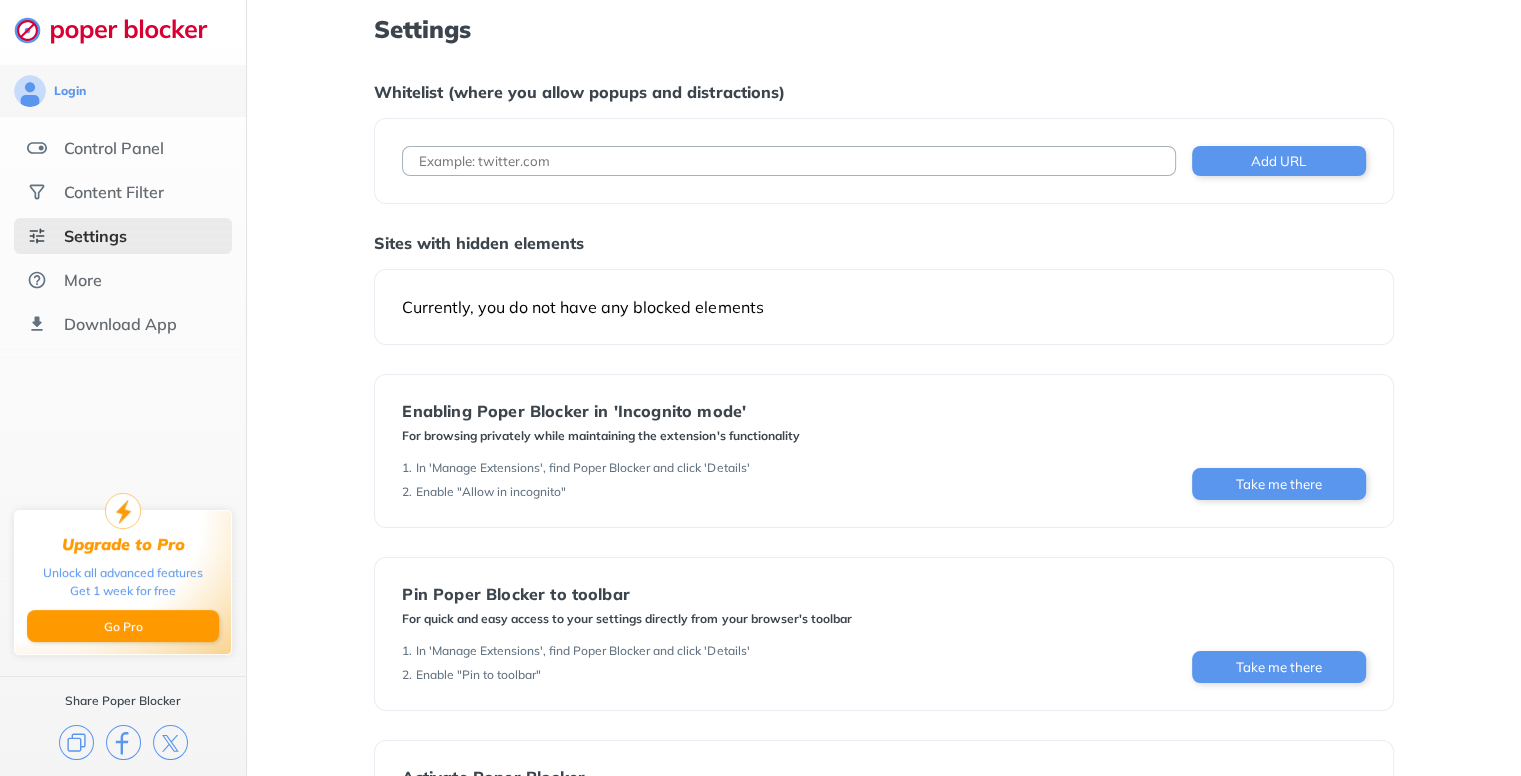 click on "Currently, you do not have any blocked elements" at bounding box center [883, 307] 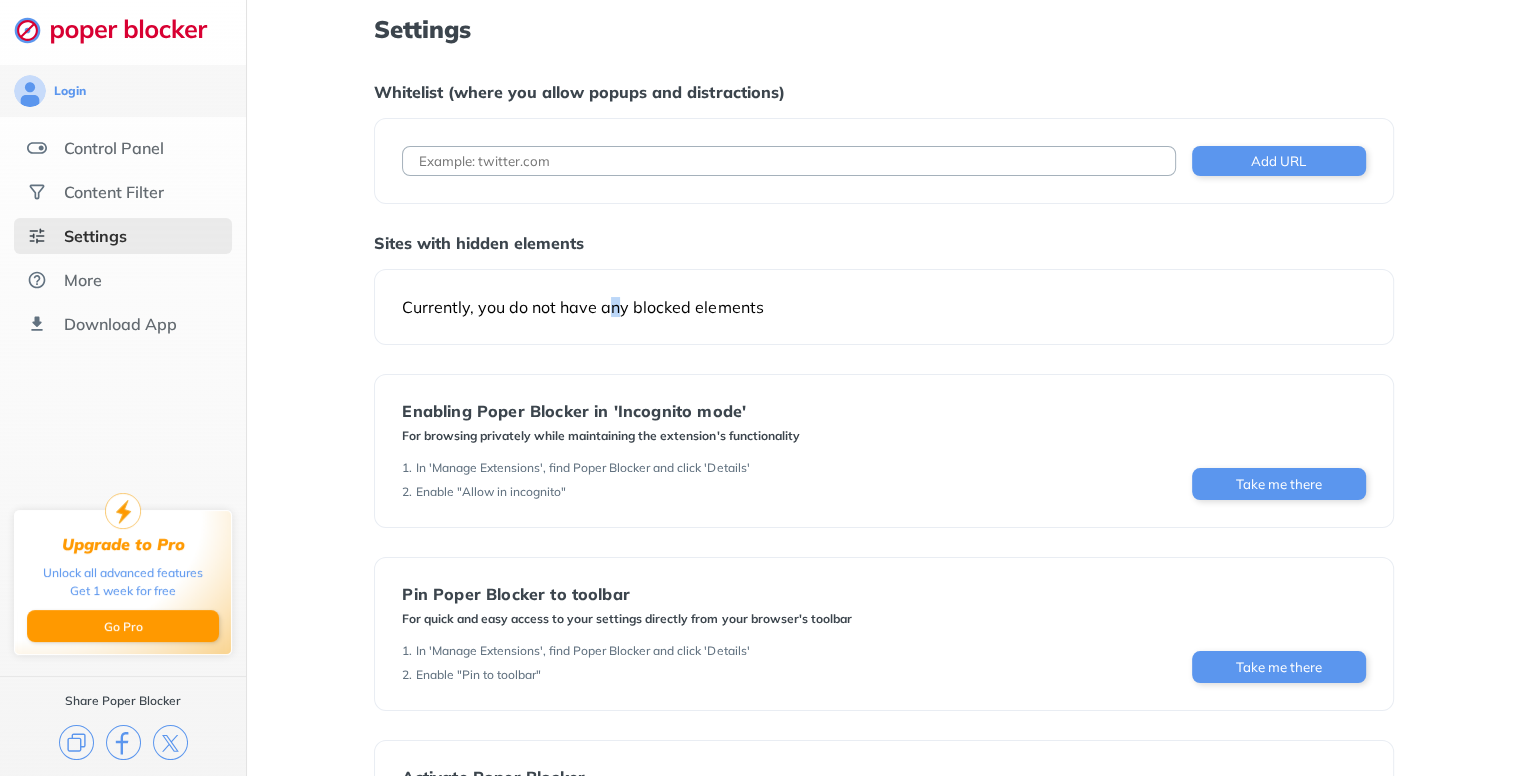 drag, startPoint x: 614, startPoint y: 313, endPoint x: 626, endPoint y: 306, distance: 13.892444 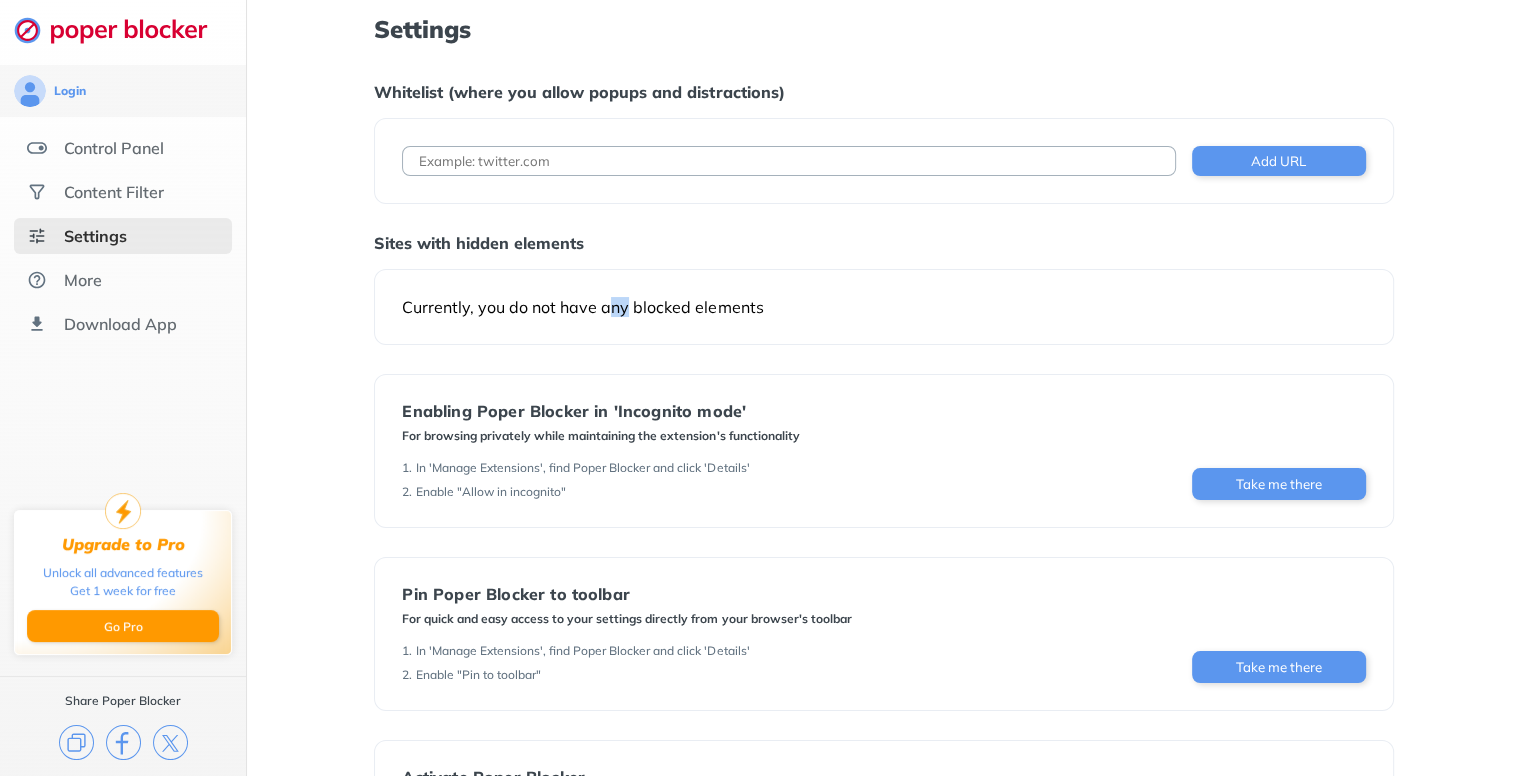 click on "Currently, you do not have any blocked elements" at bounding box center (883, 307) 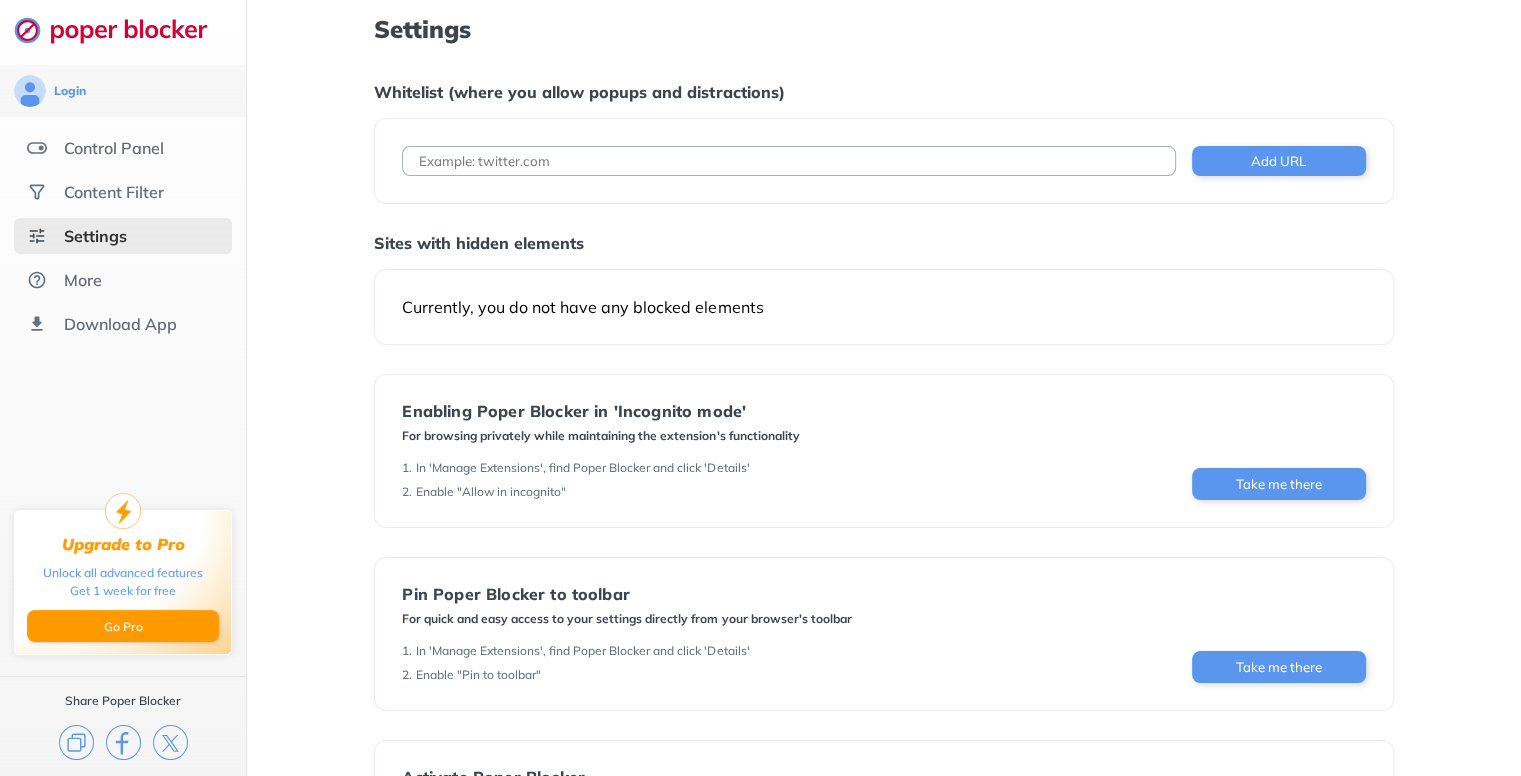drag, startPoint x: 812, startPoint y: 283, endPoint x: 822, endPoint y: 281, distance: 10.198039 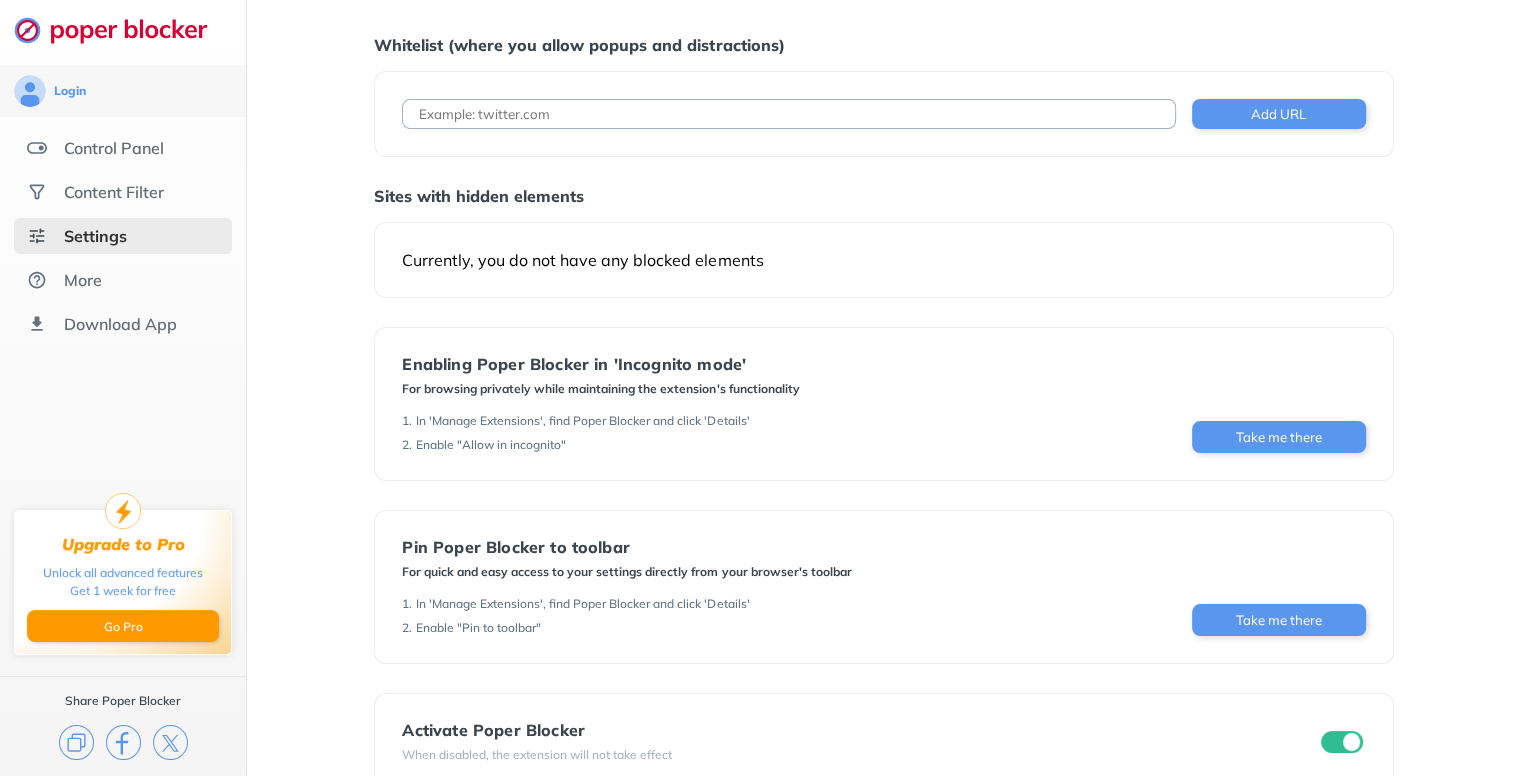 scroll, scrollTop: 88, scrollLeft: 0, axis: vertical 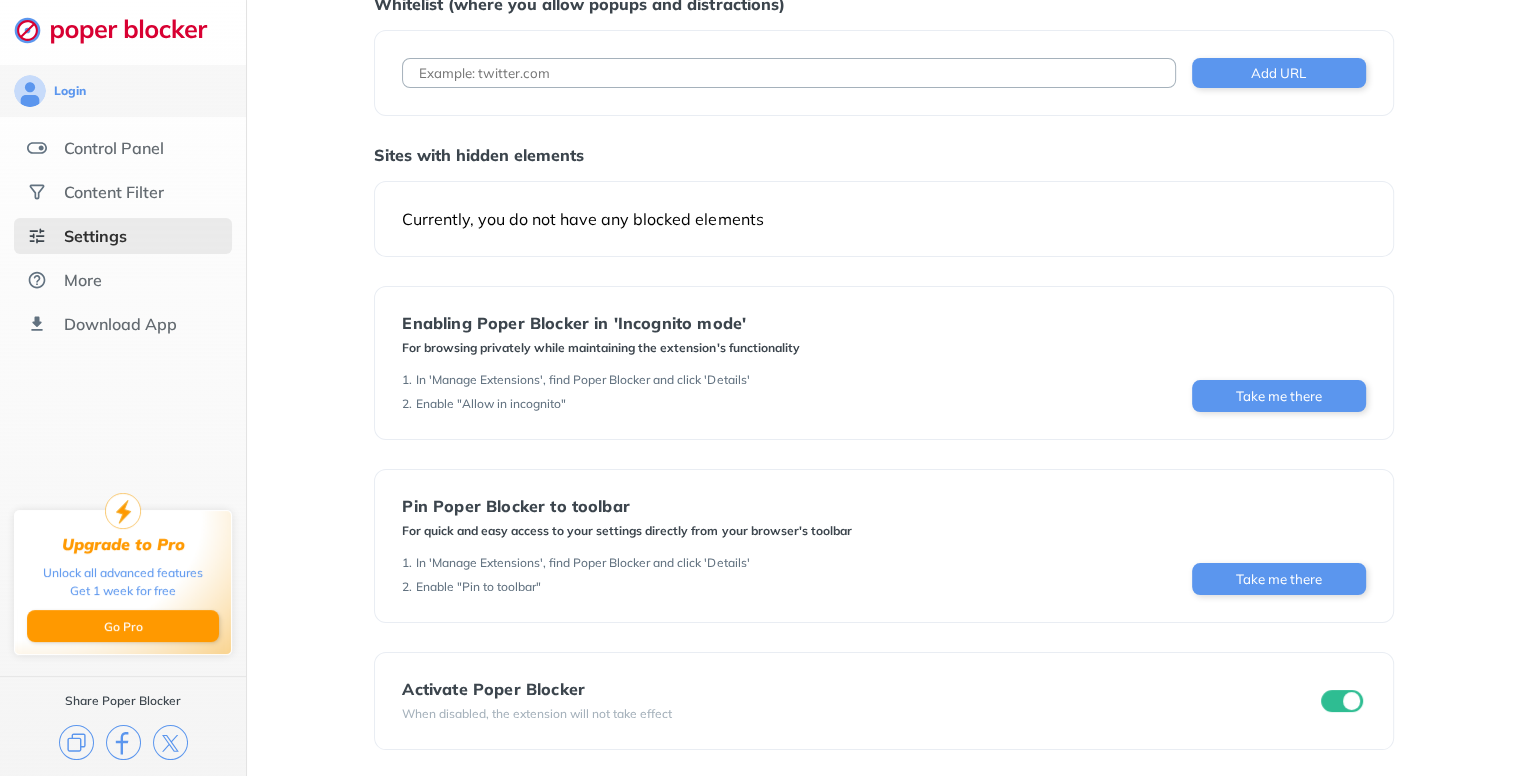 click on "Activate Poper Blocker" at bounding box center (537, 689) 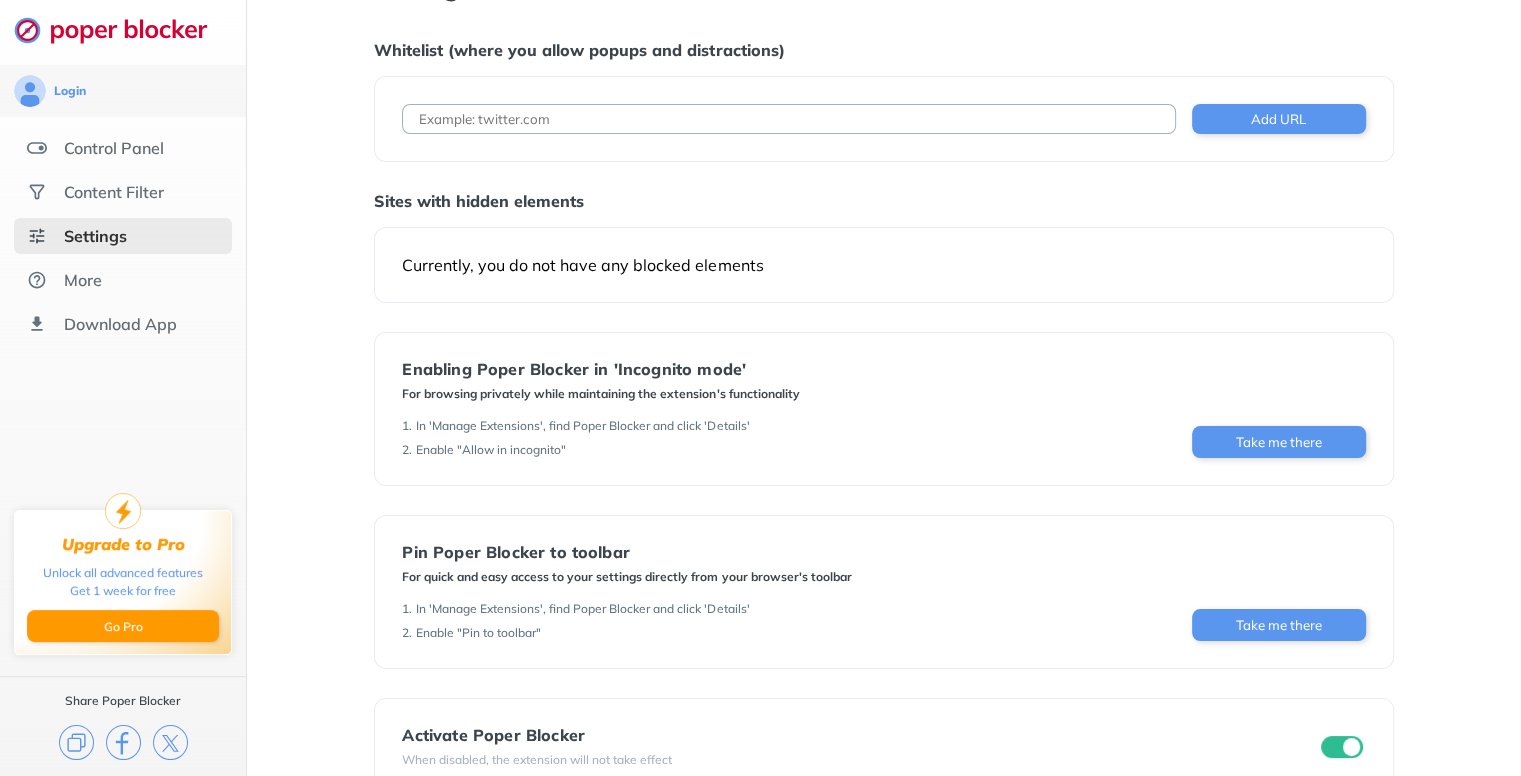 scroll, scrollTop: 0, scrollLeft: 0, axis: both 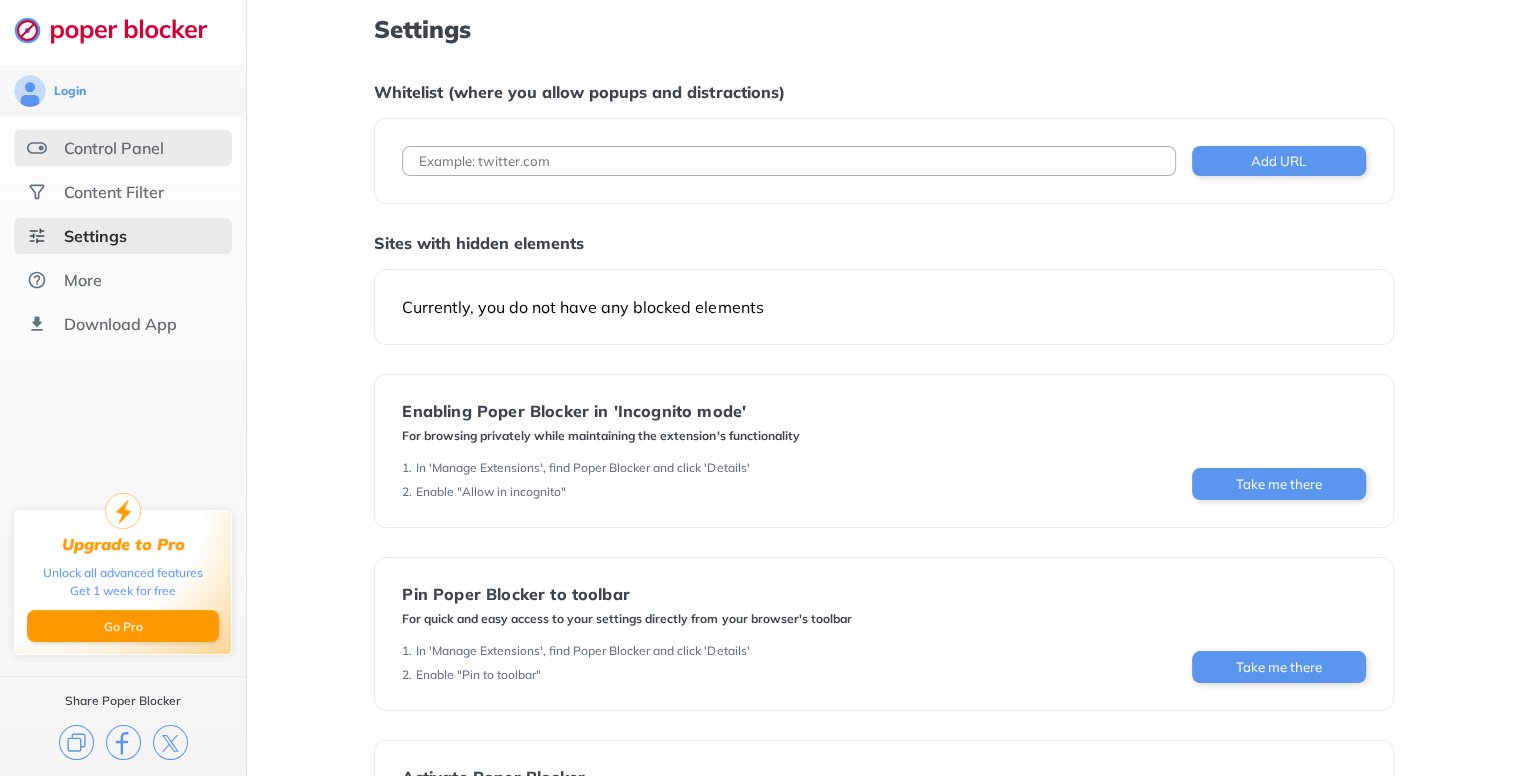 click on "Control Panel" at bounding box center [114, 148] 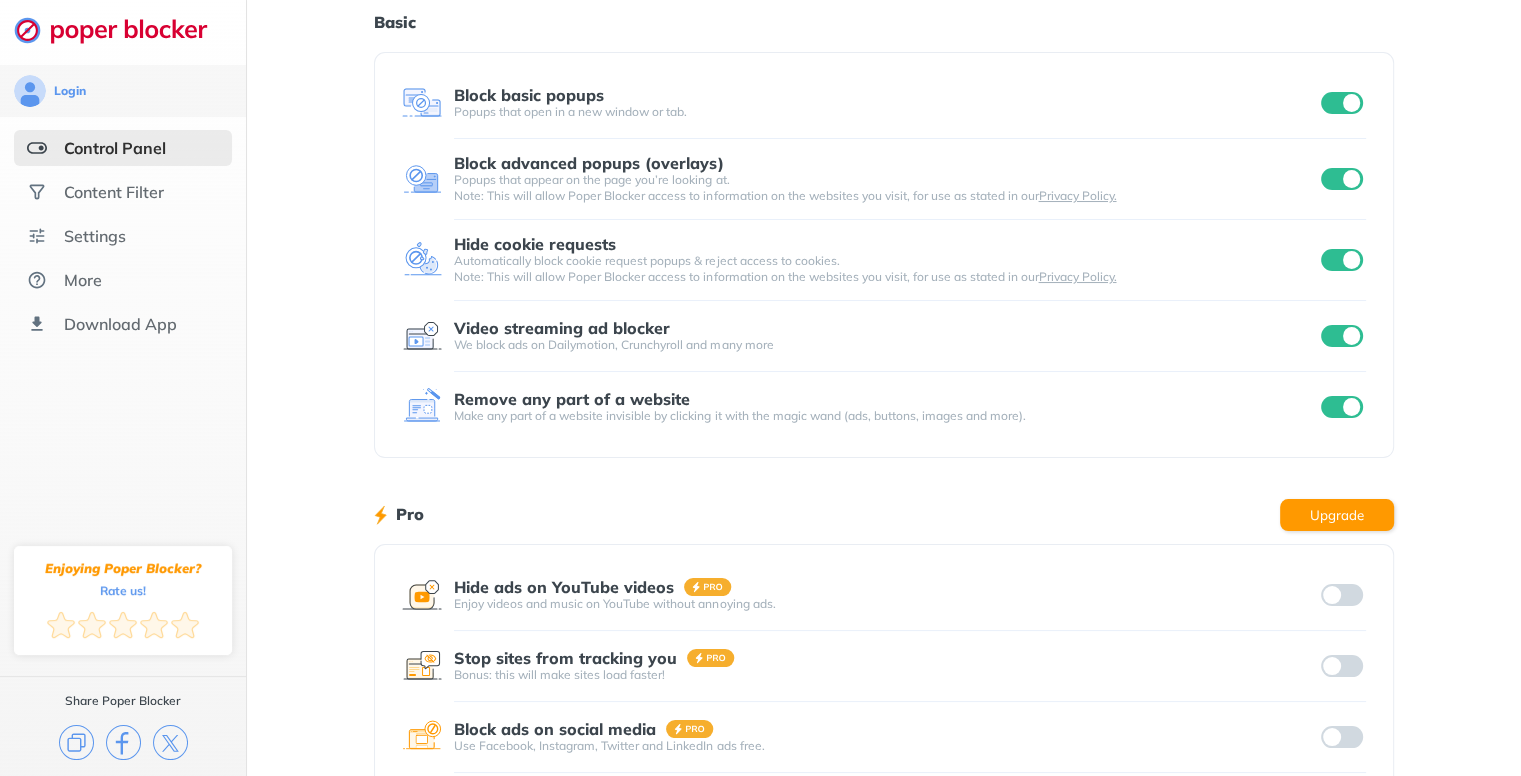 scroll, scrollTop: 0, scrollLeft: 0, axis: both 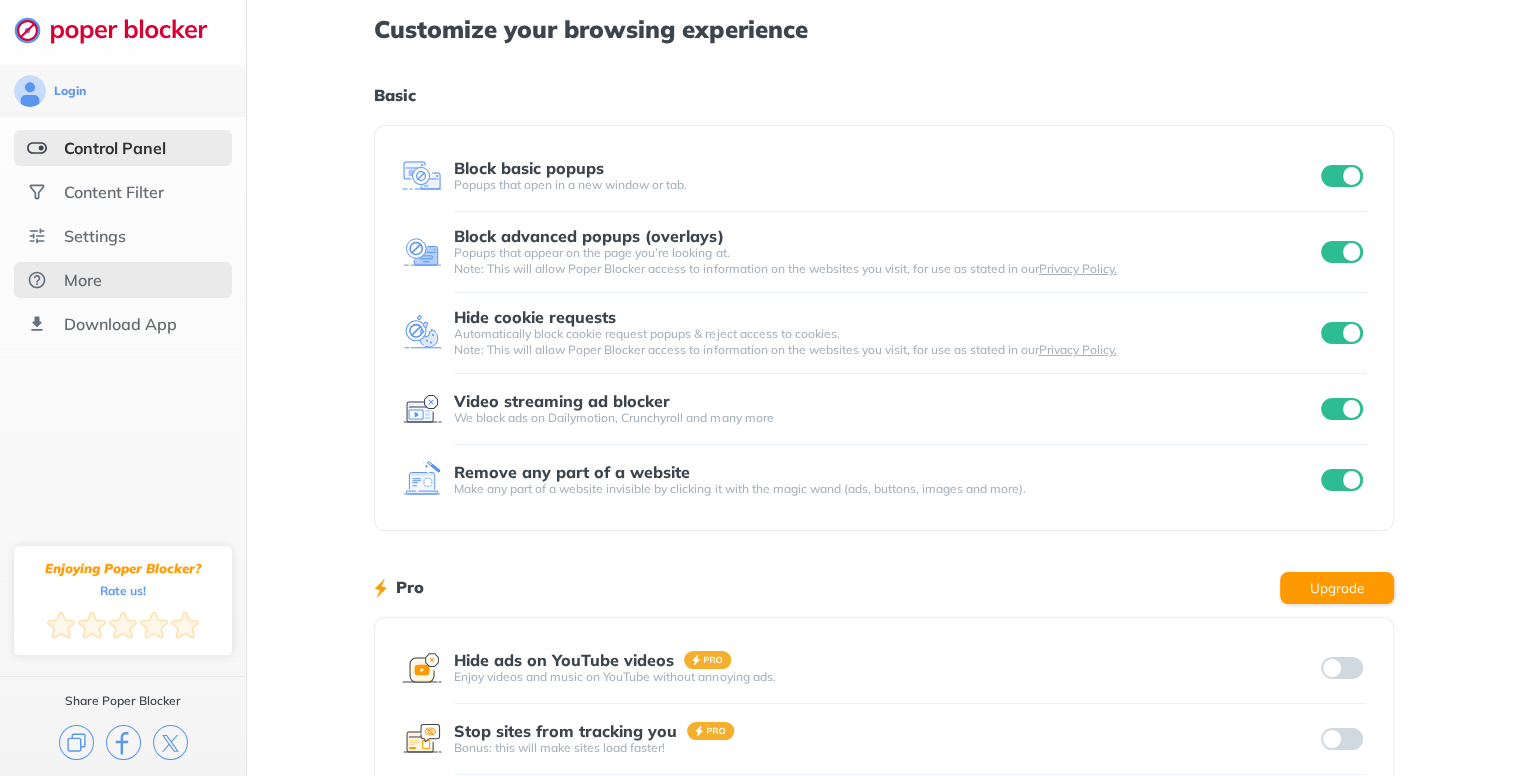 click on "More" at bounding box center (123, 280) 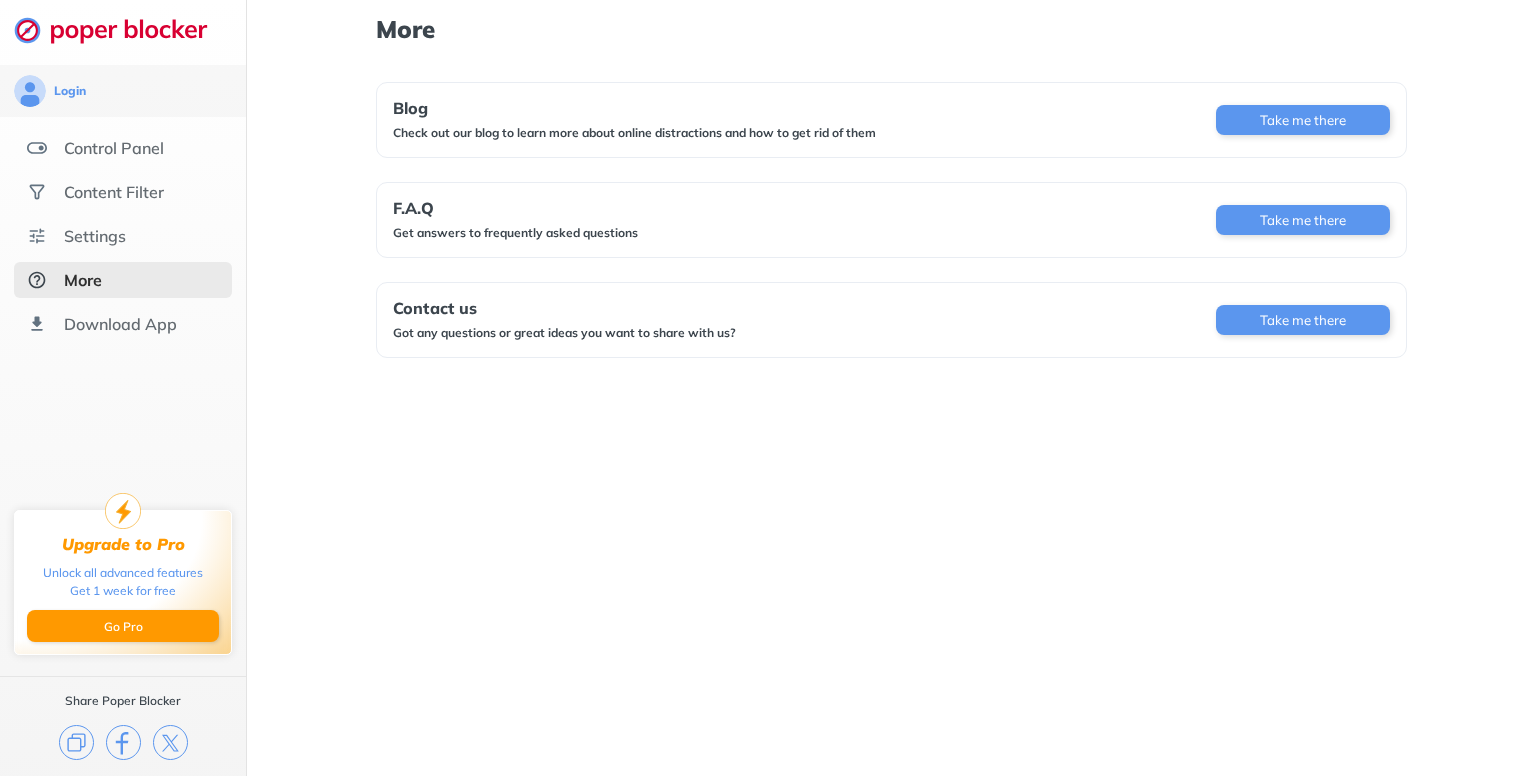 click at bounding box center (123, 32) 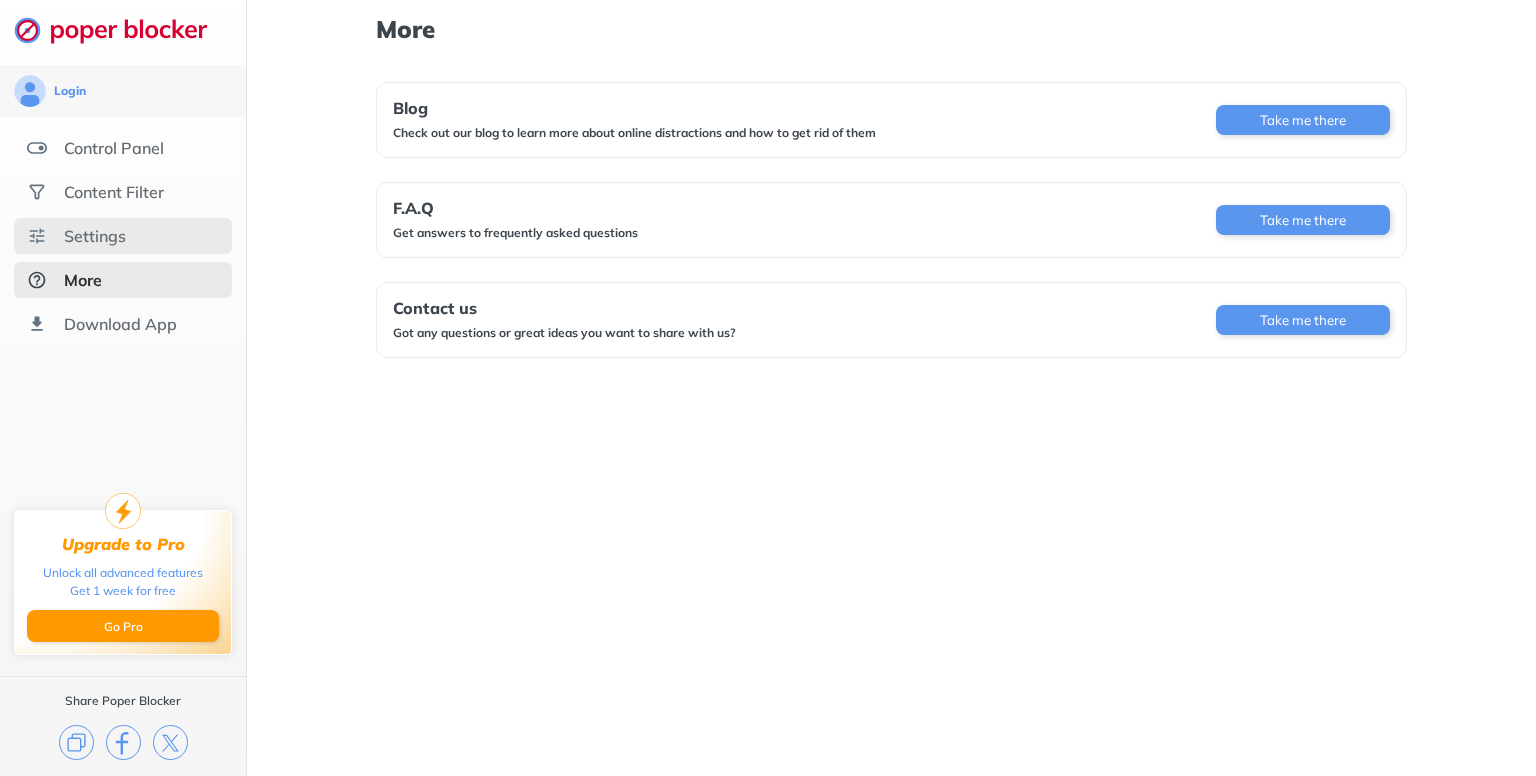 click on "Settings" at bounding box center (123, 236) 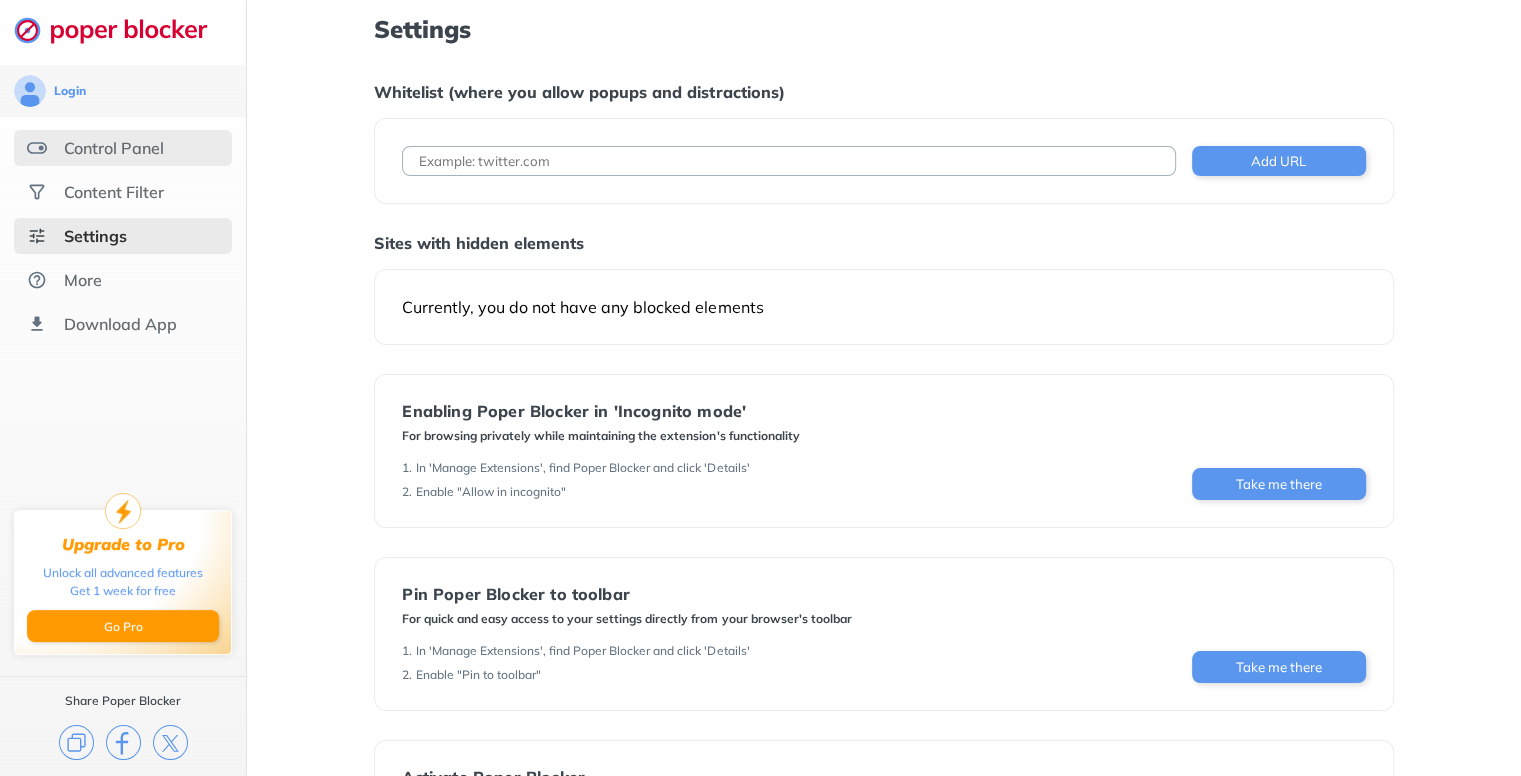 click on "Control Panel" at bounding box center [123, 148] 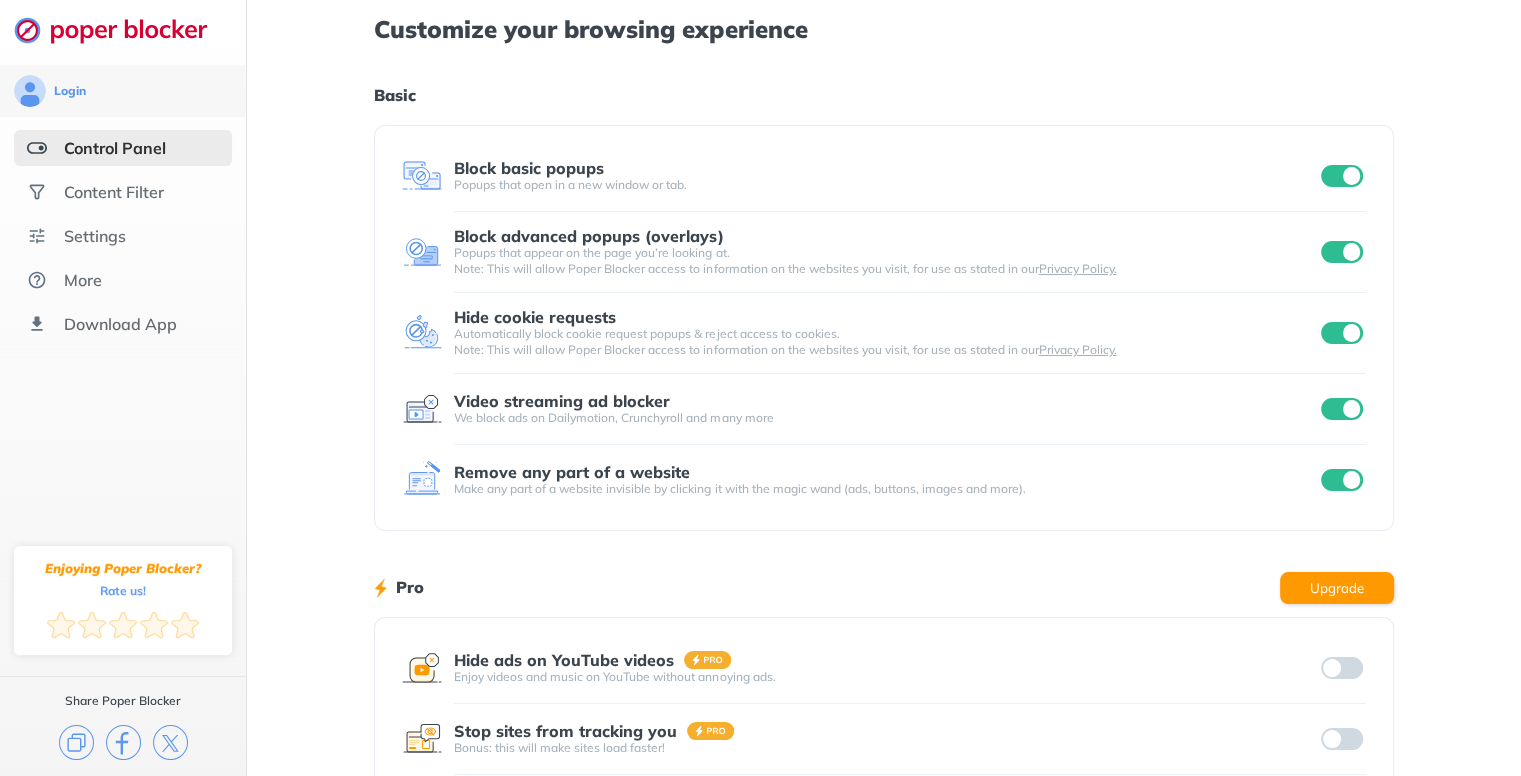 click on "Block basic popups" at bounding box center [529, 168] 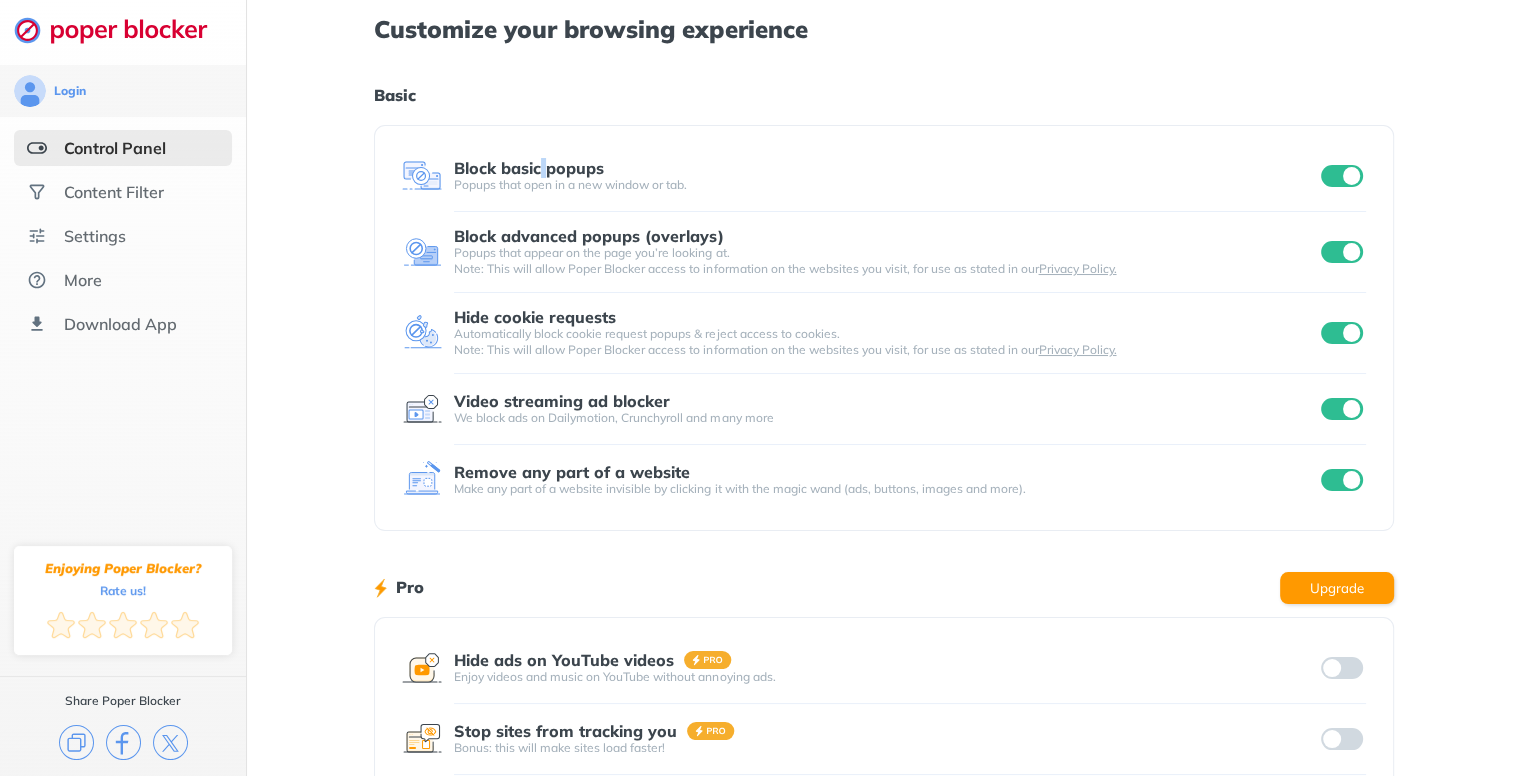 drag, startPoint x: 544, startPoint y: 170, endPoint x: 504, endPoint y: 179, distance: 41 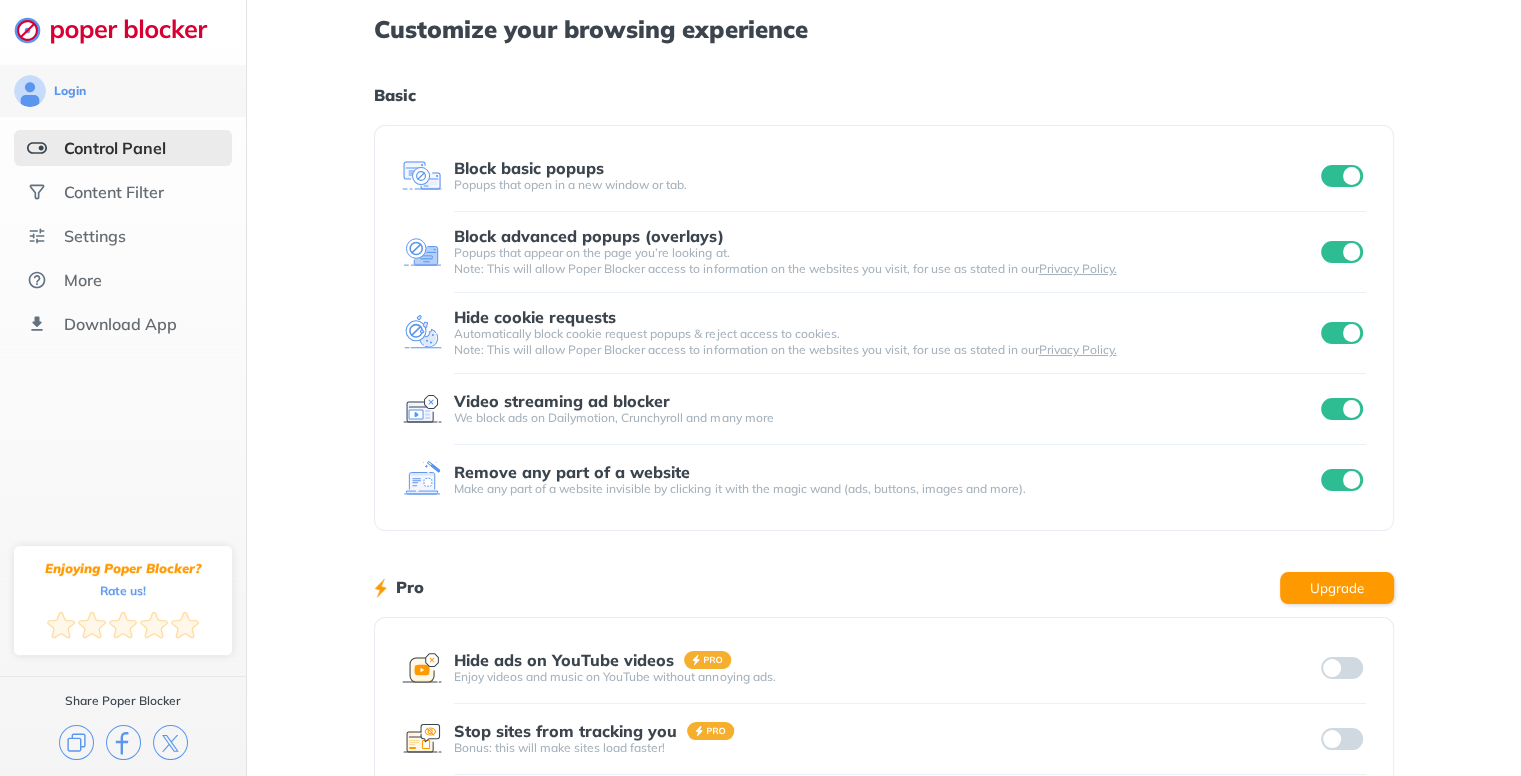 click on "Customize your browsing experience Basic Block basic popups Popups that open in a new window or tab. Block advanced popups (overlays) Popups that appear on the page you’re looking at.
Note: This will allow Poper Blocker access to information on the websites you visit, for use as stated in our  Privacy Policy. Hide cookie requests Automatically block cookie request popups & reject access to cookies.
Note: This will allow Poper Blocker access to information on the websites you visit, for use as stated in our  Privacy Policy. Video streaming ad blocker We block ads on Dailymotion, Crunchyroll and many more  Remove any part of a website Make any part of a website invisible by clicking it with the magic wand (ads, buttons, images and more). Pro Upgrade Hide ads on YouTube videos Enjoy videos and music on YouTube without annoying ads. Stop sites from tracking you Bonus: this will make sites load faster! Block ads on social media Use Facebook, Instagram, Twitter and LinkedIn ads free. Block ads on any site" at bounding box center [883, 517] 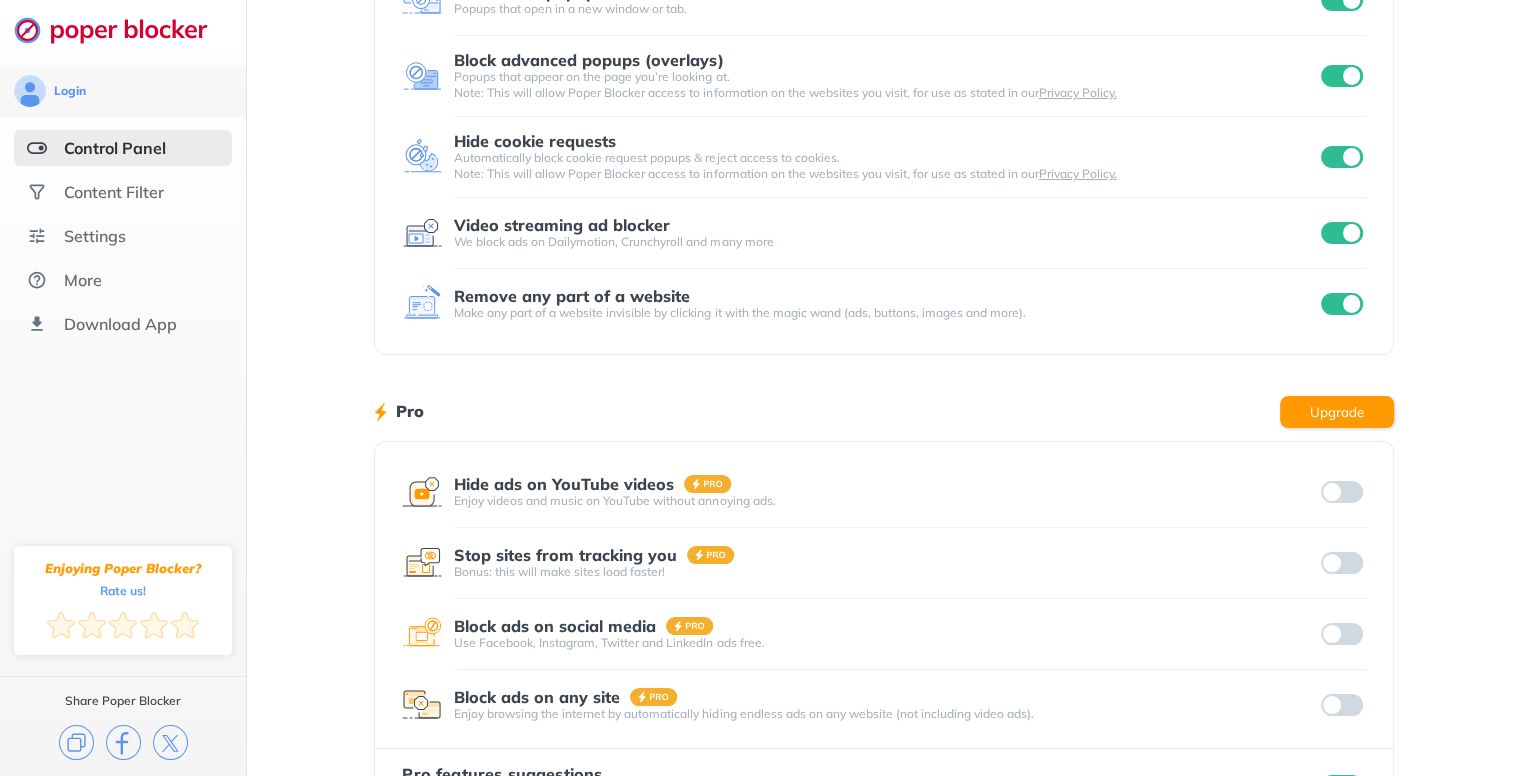 scroll, scrollTop: 200, scrollLeft: 0, axis: vertical 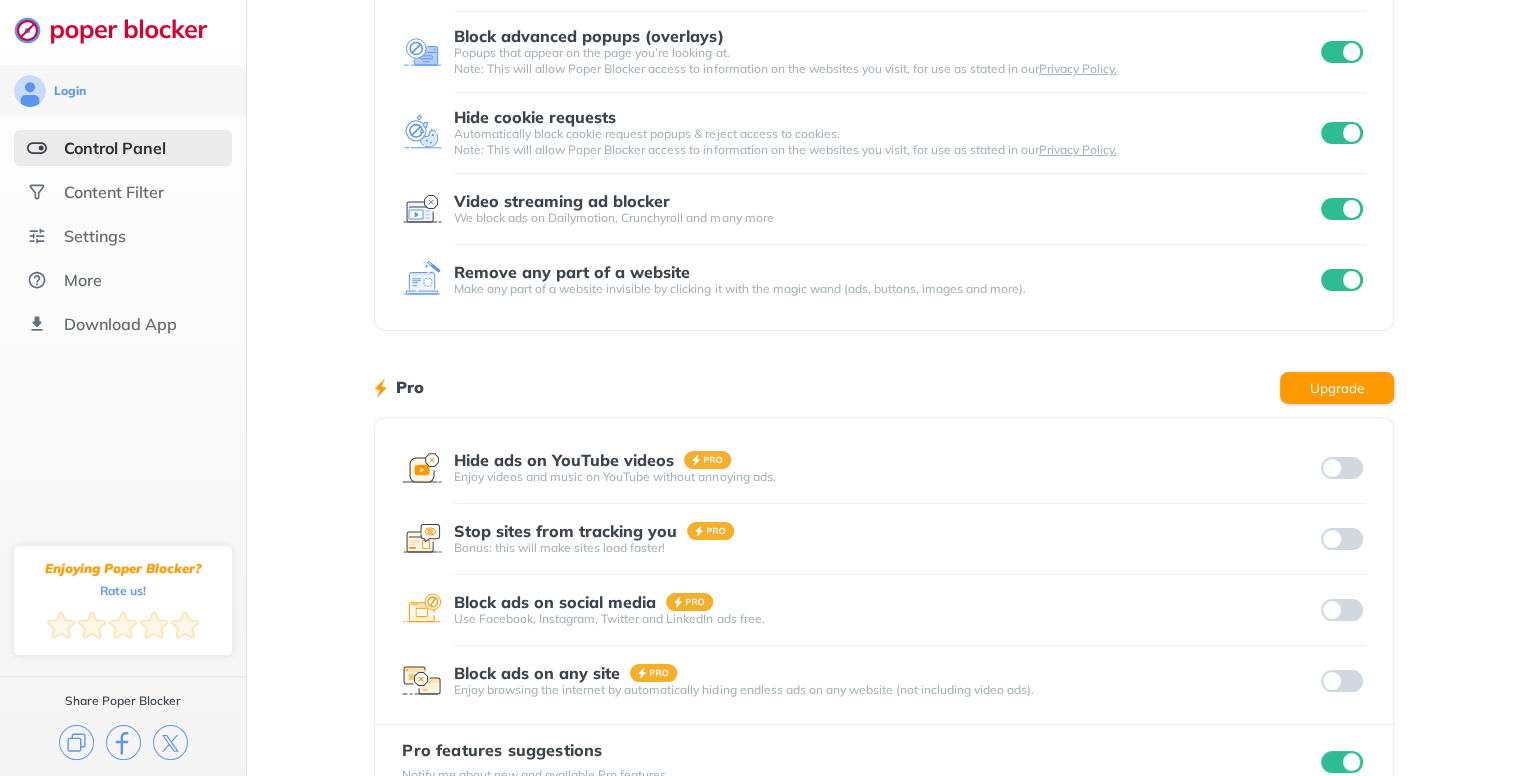 click on "Remove any part of a website" at bounding box center (572, 272) 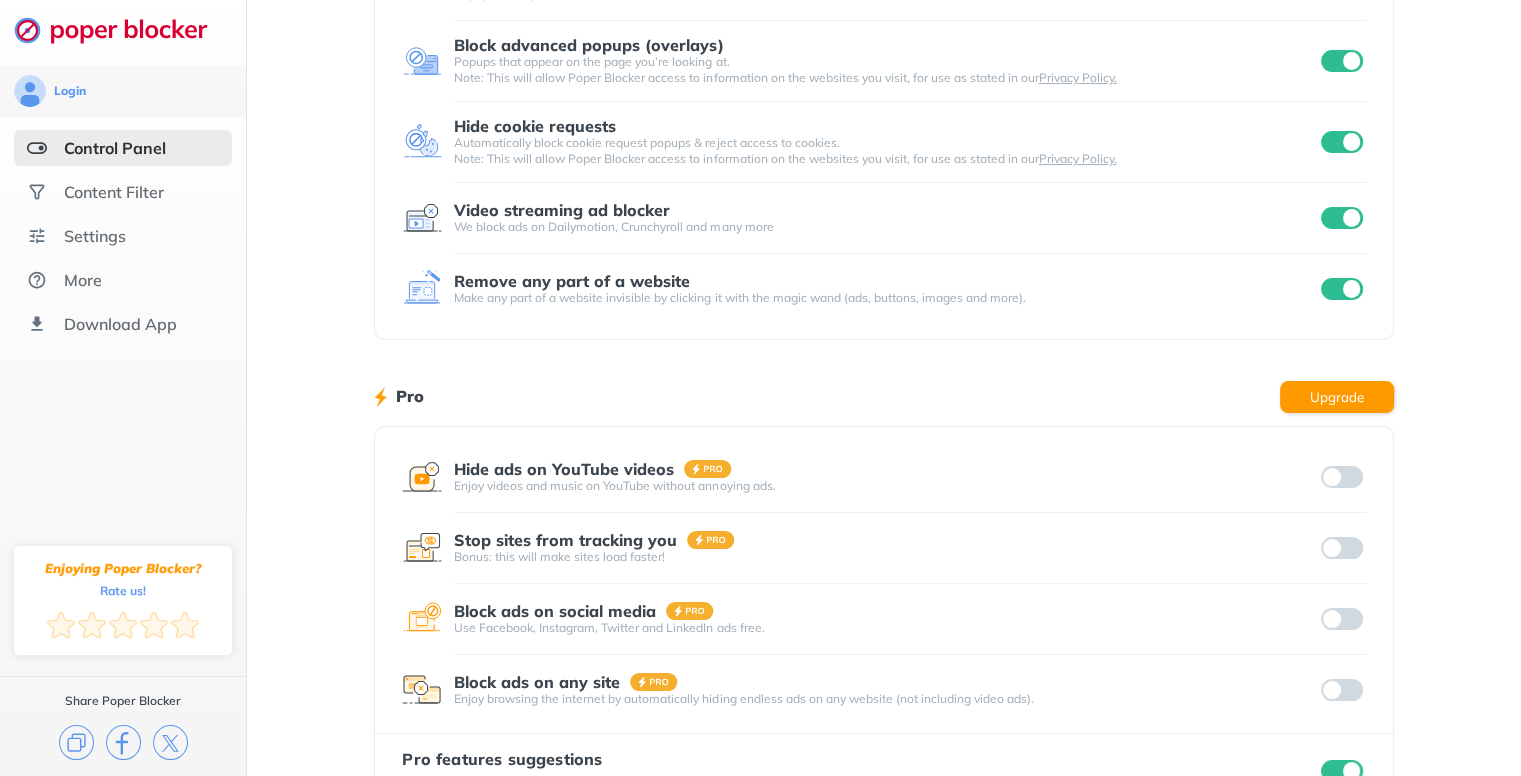 scroll, scrollTop: 156, scrollLeft: 0, axis: vertical 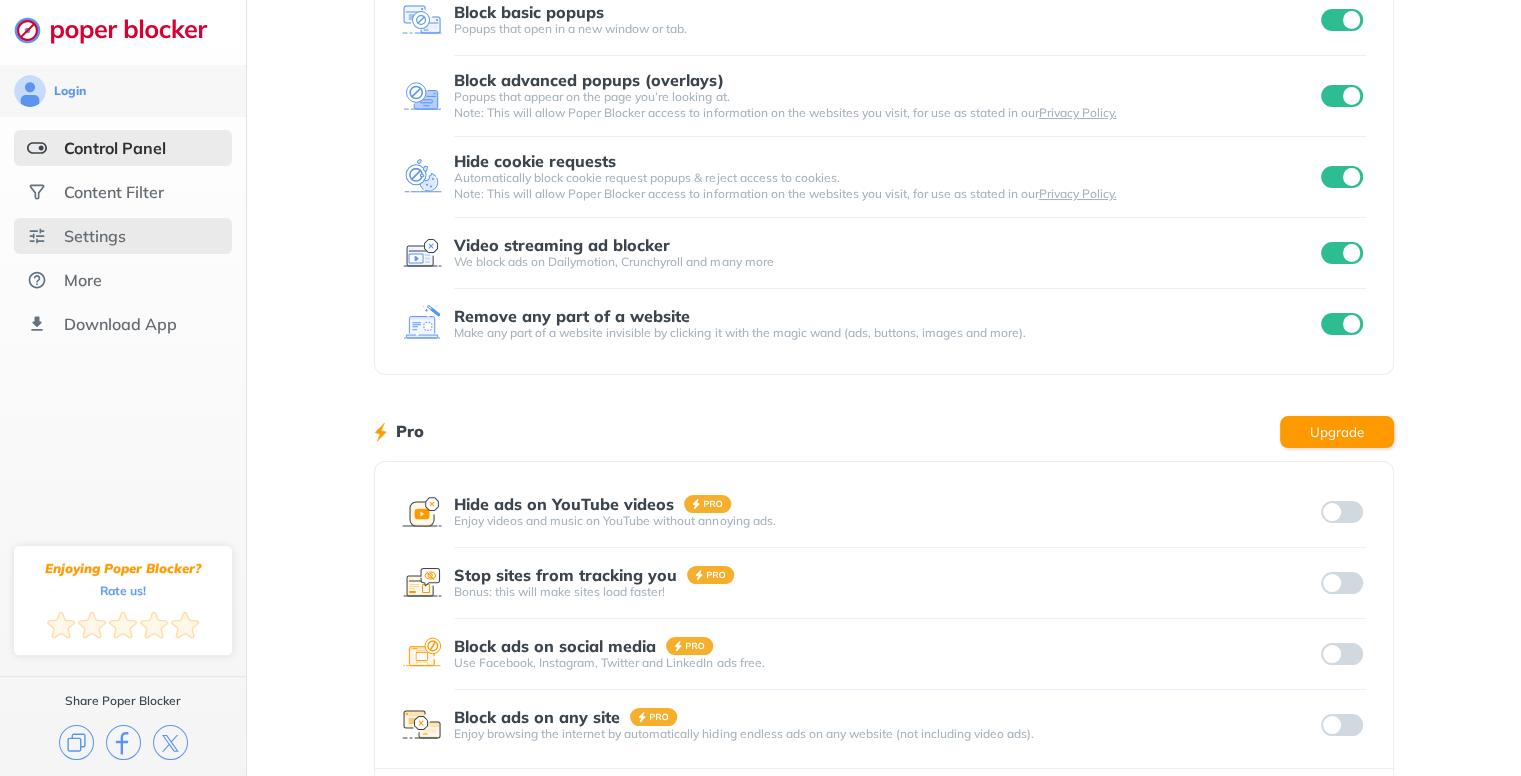 click on "Settings" at bounding box center [95, 236] 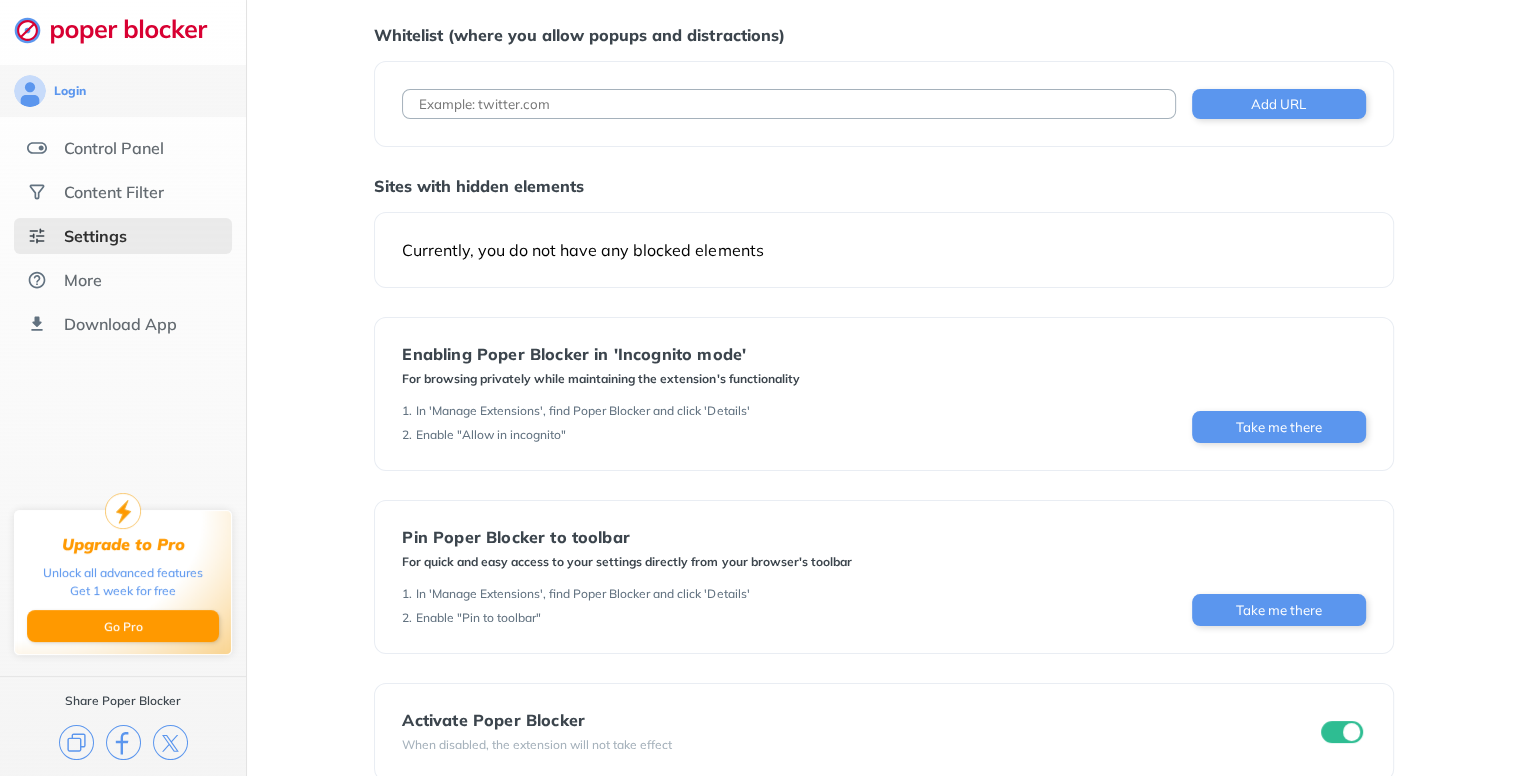 scroll, scrollTop: 88, scrollLeft: 0, axis: vertical 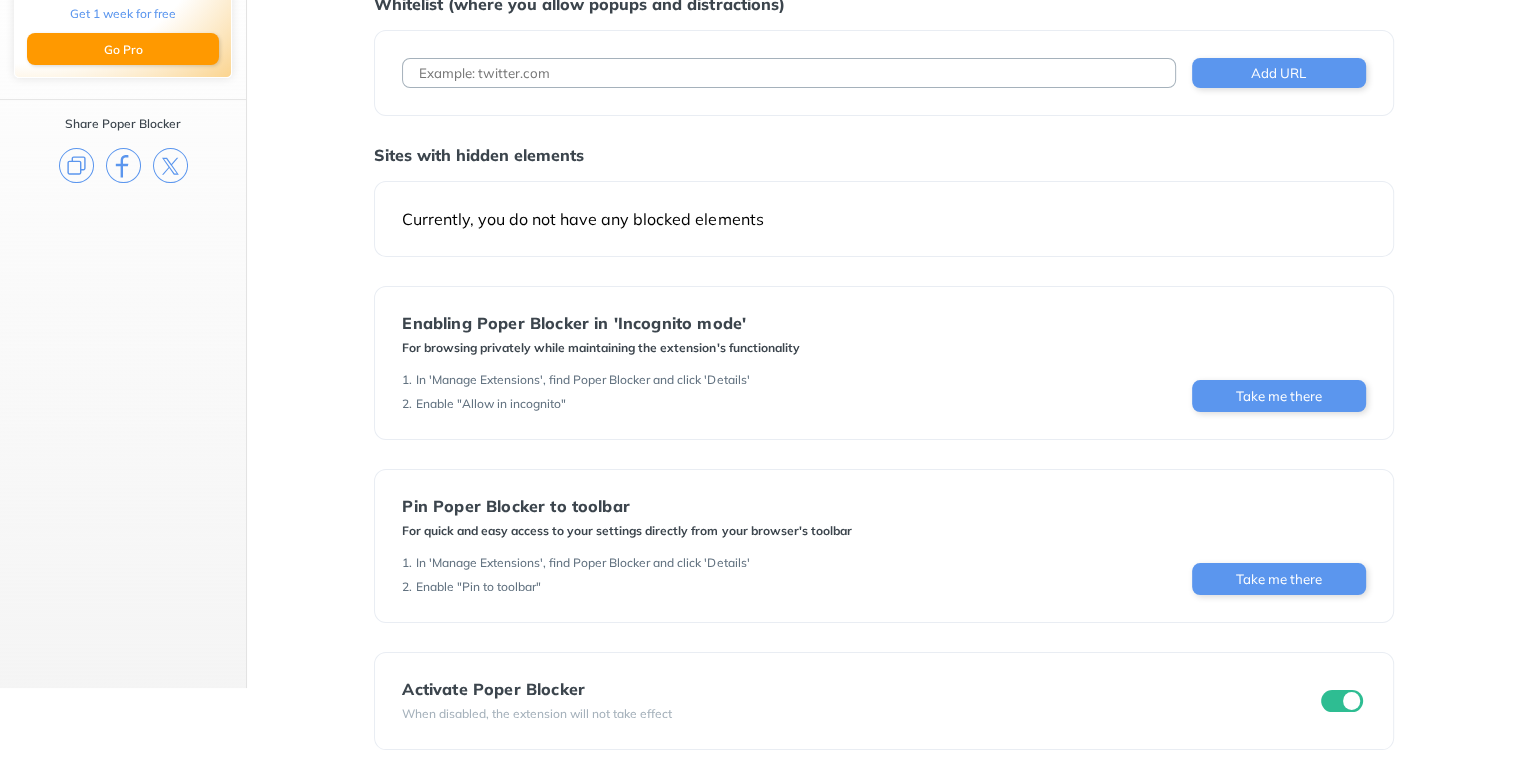 click on "Settings Whitelist (where you allow popups and distractions) Add URL Sites with hidden elements Currently, you do not have any blocked elements Enabling Poper Blocker in 'Incognito mode' For browsing privately while maintaining the extension's functionality 1 . In 'Manage Extensions', find Poper Blocker and click 'Details' 2 . Enable "Allow in incognito" Take me there Pin Poper Blocker to toolbar For quick and easy access to your settings directly from your browser's toolbar 1 . In 'Manage Extensions', find Poper Blocker and click 'Details' 2 . Enable "Pin to toolbar" Take me there Activate Poper Blocker When disabled, the extension will not take effect" at bounding box center (884, 345) 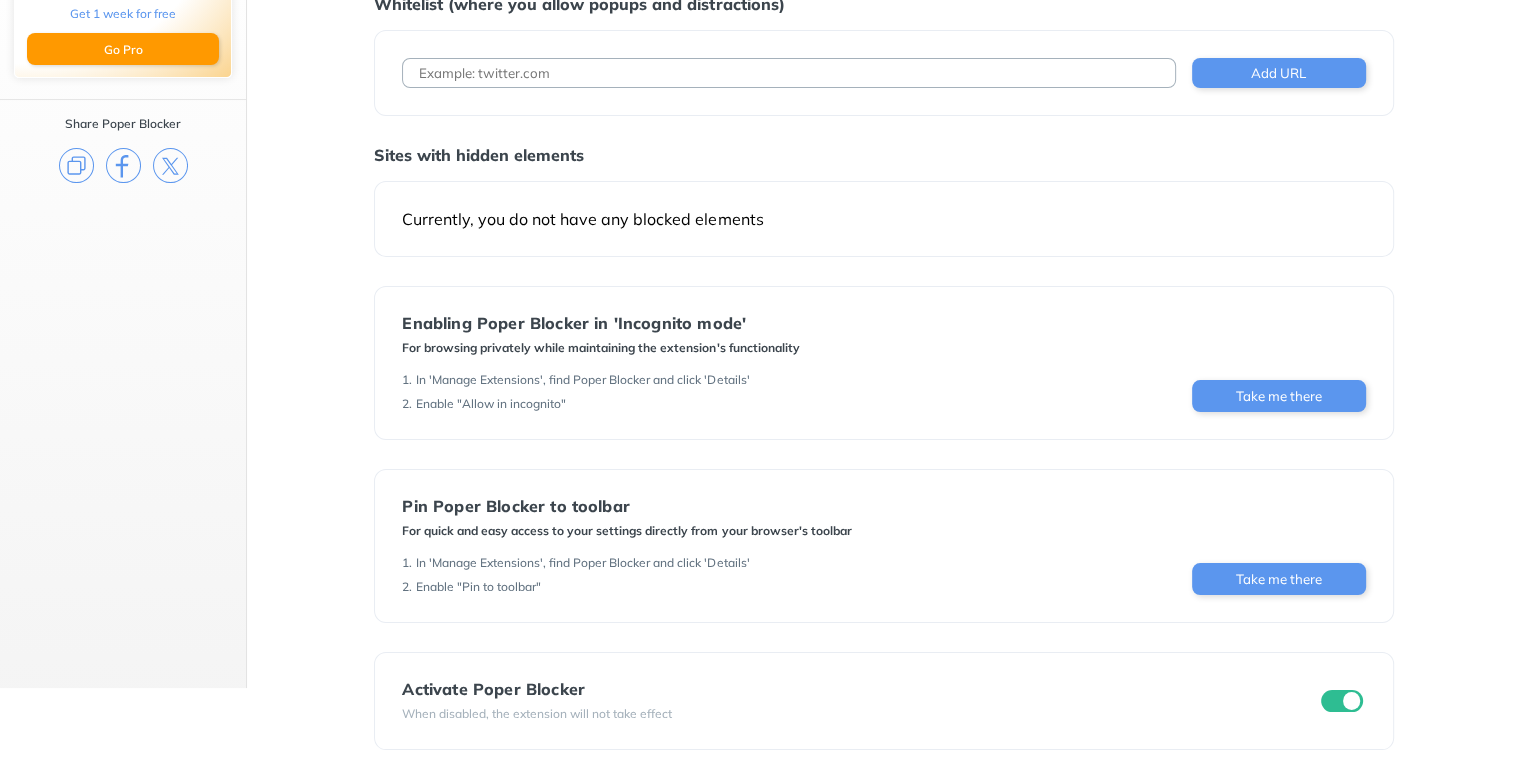 click on "Enabling Poper Blocker in 'Incognito mode' For browsing privately while maintaining the extension's functionality 1 . In 'Manage Extensions', find Poper Blocker and click 'Details' 2 . Enable "Allow in incognito" Take me there" at bounding box center (883, 363) 